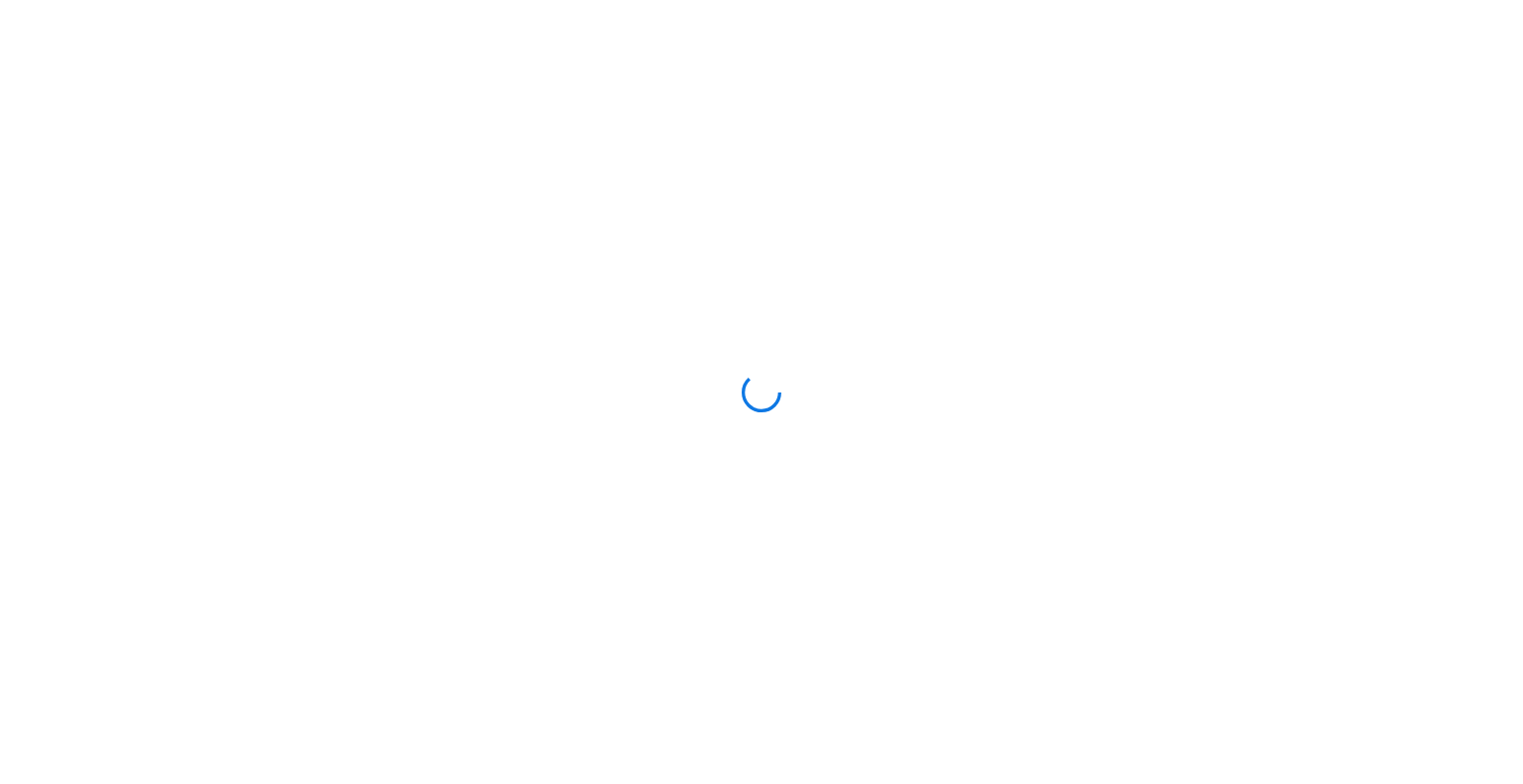 scroll, scrollTop: 0, scrollLeft: 0, axis: both 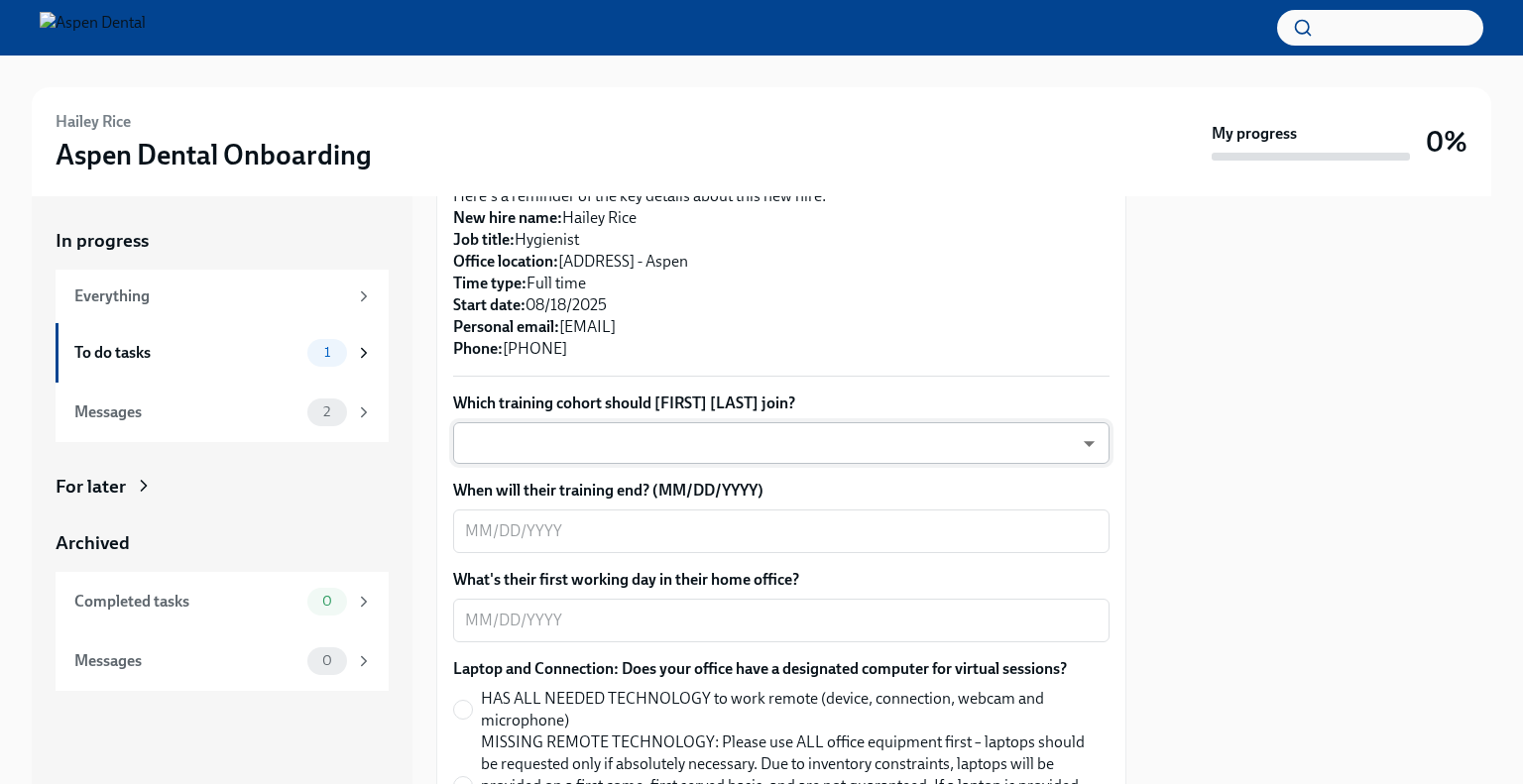 click on "Task "Confirm training details for [FIRST] [LAST]" completed
Preparing for [FIRST] [LAST]'s start ([DATE], [ADDRESS] - Aspen)
Dear [FIRST],
This is a friendly reminder that [FIRST] [LAST] will be starting work shortly as a Hygien... Please provide a few extra details so we can
register [FIRST] for their virtual onboarding
tailor the info Dado sends to them about their training
order their new hire kit to be delivered to the right place
The training details are scheduled to be sent to [FIRST] 1 week before their startdate. Please provide the info requested below ahead of that point. Here's a reminder of the key details about this new hire:
New hire name:  [FIRST] [LAST]
Job title:  Hygienist
Office location:  [ADDRESS] - Aspen
Time type:  Full time
Start date:  [DATE]
Personal email:  [EMAIL]
Phone:" at bounding box center (762, 392) 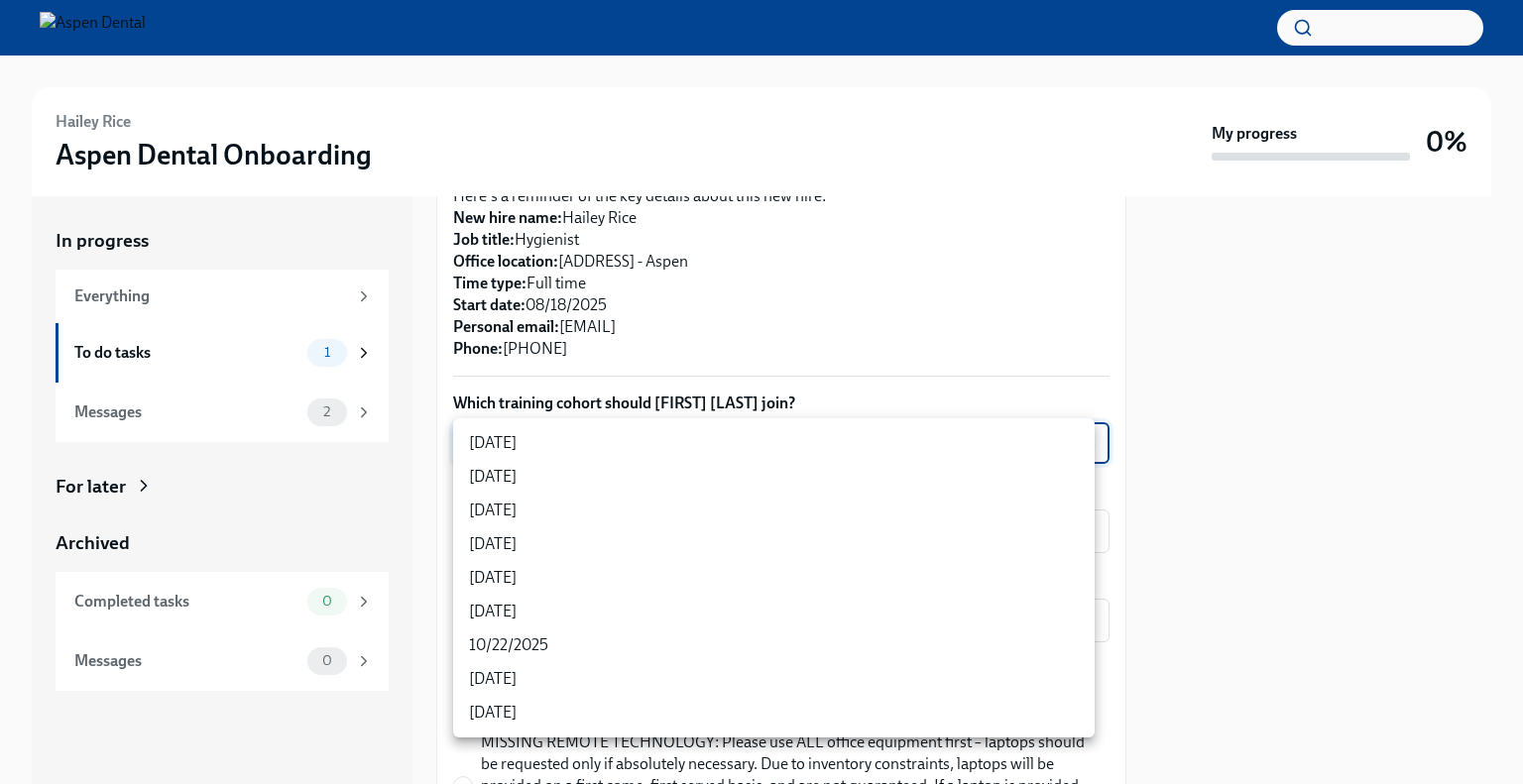 click on "[DATE]" at bounding box center (773, 510) 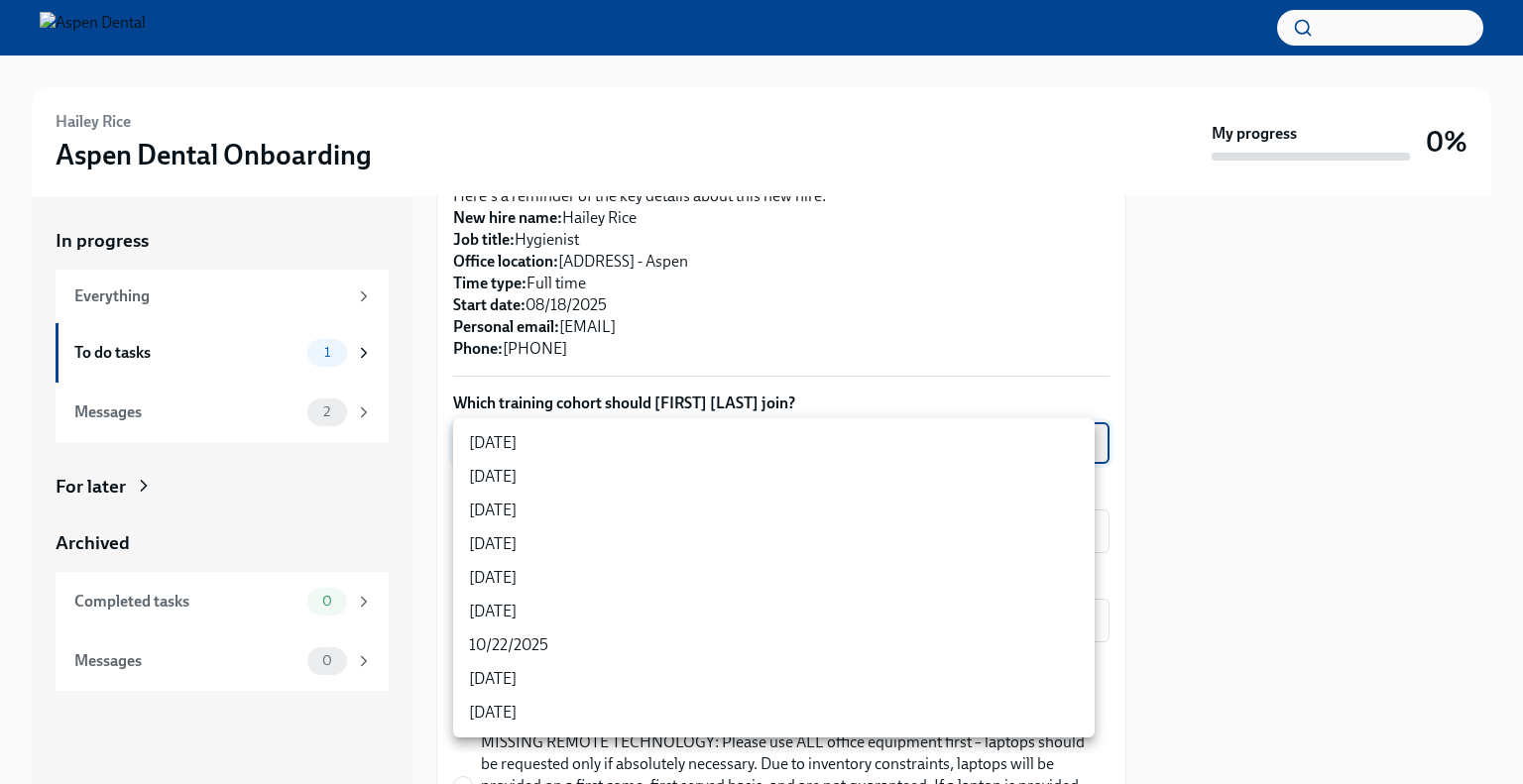 type on "sH0Qd4ANU" 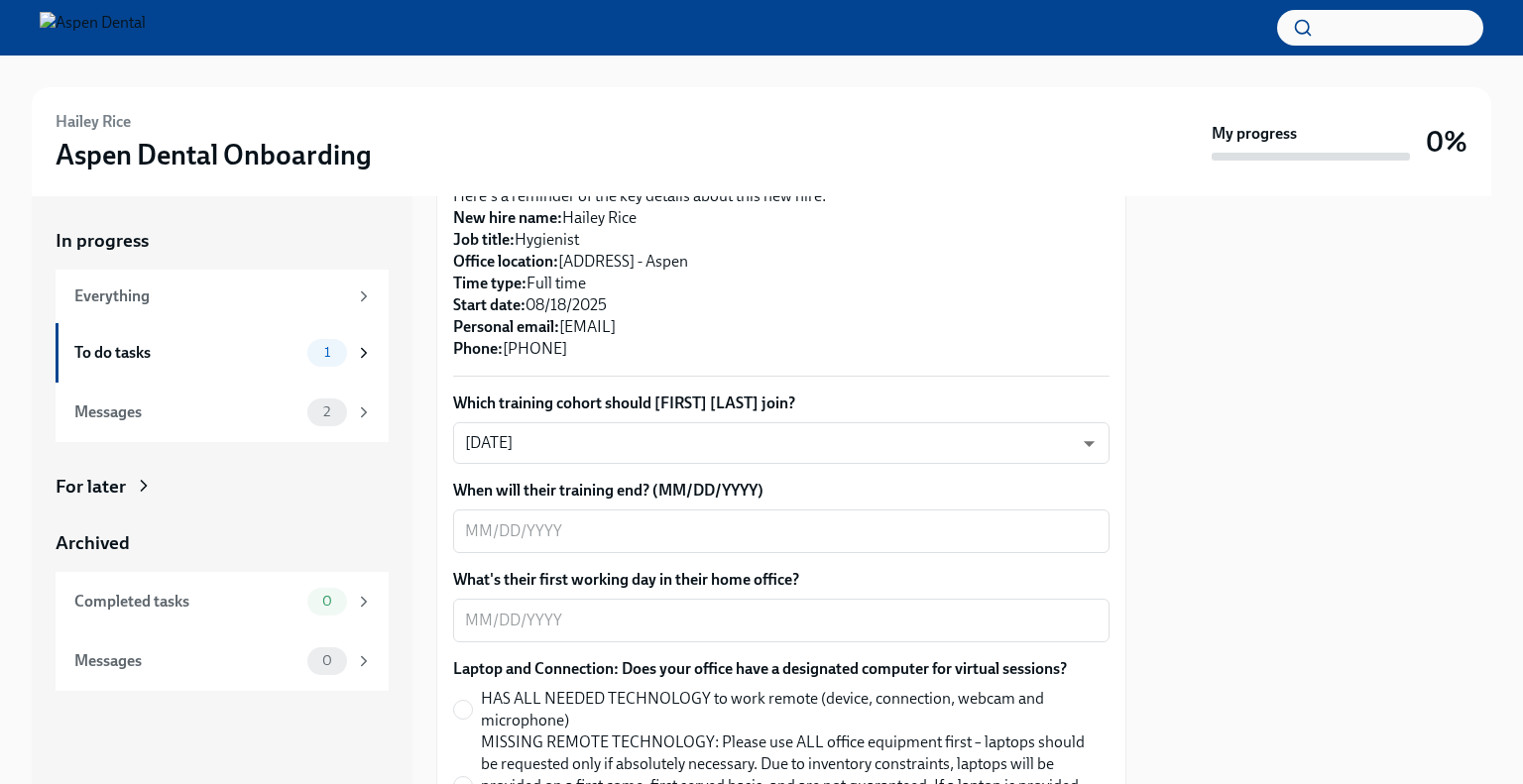 click on "x ​" at bounding box center [781, 531] 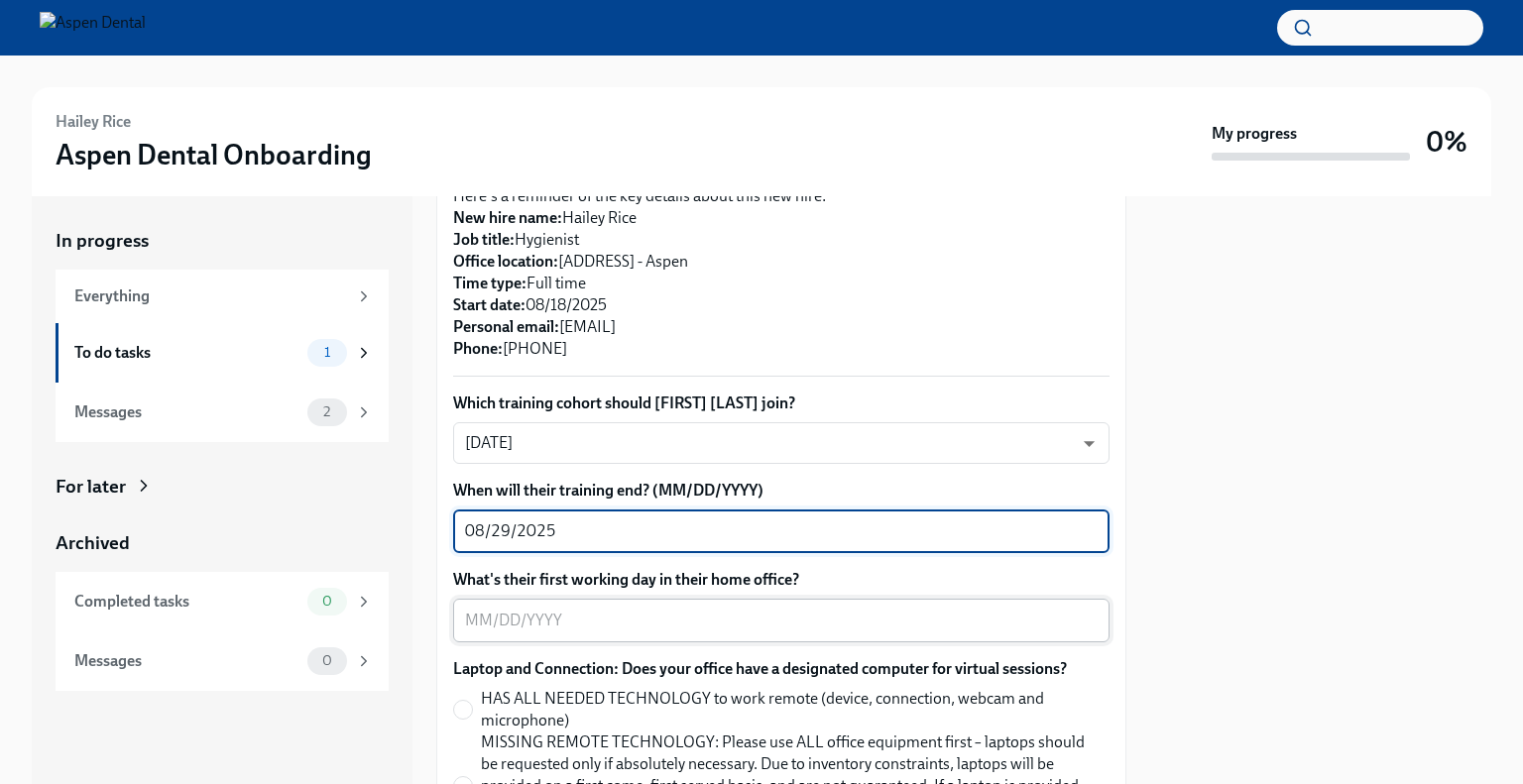 type on "08/29/2025" 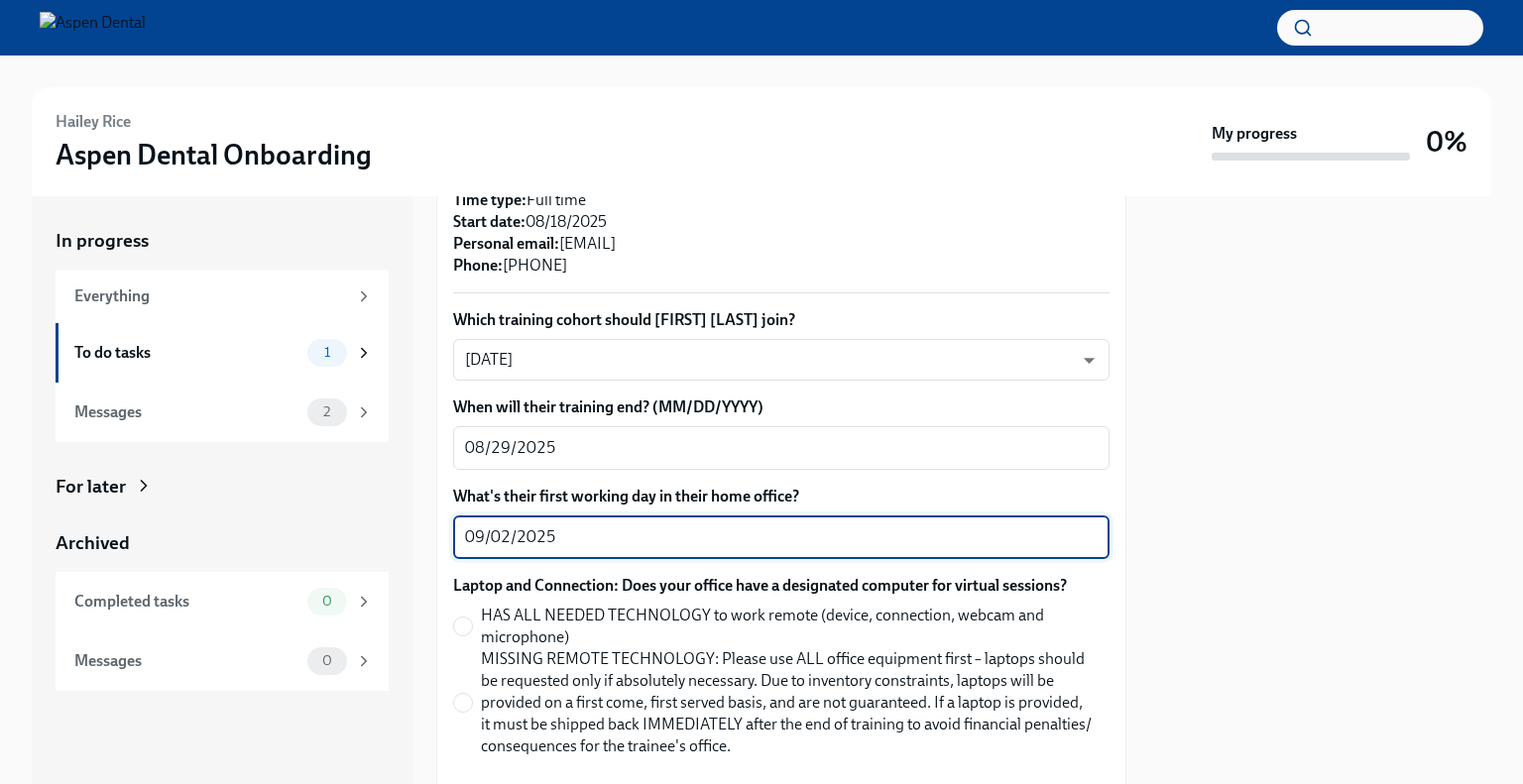 scroll, scrollTop: 694, scrollLeft: 0, axis: vertical 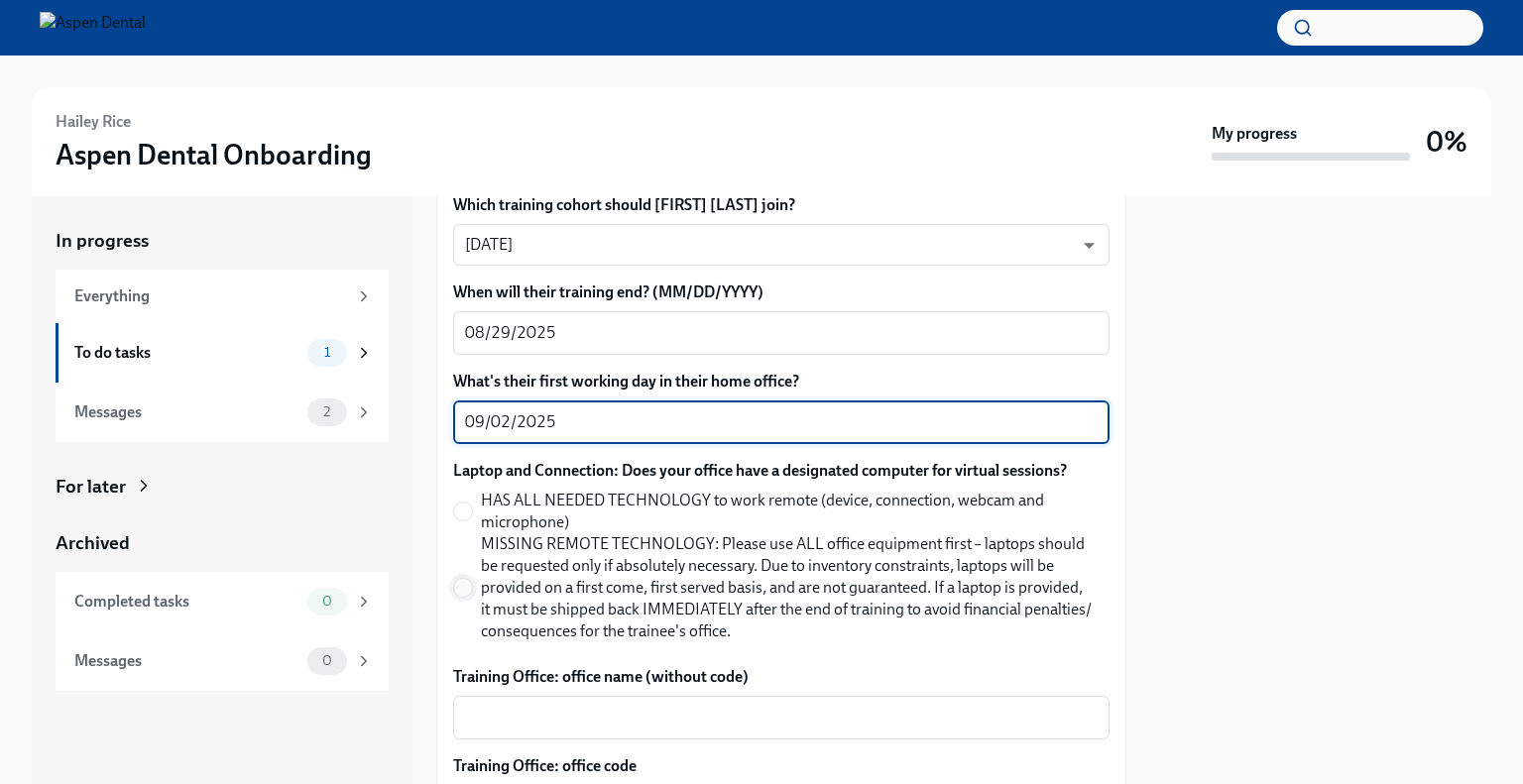 type on "09/02/2025" 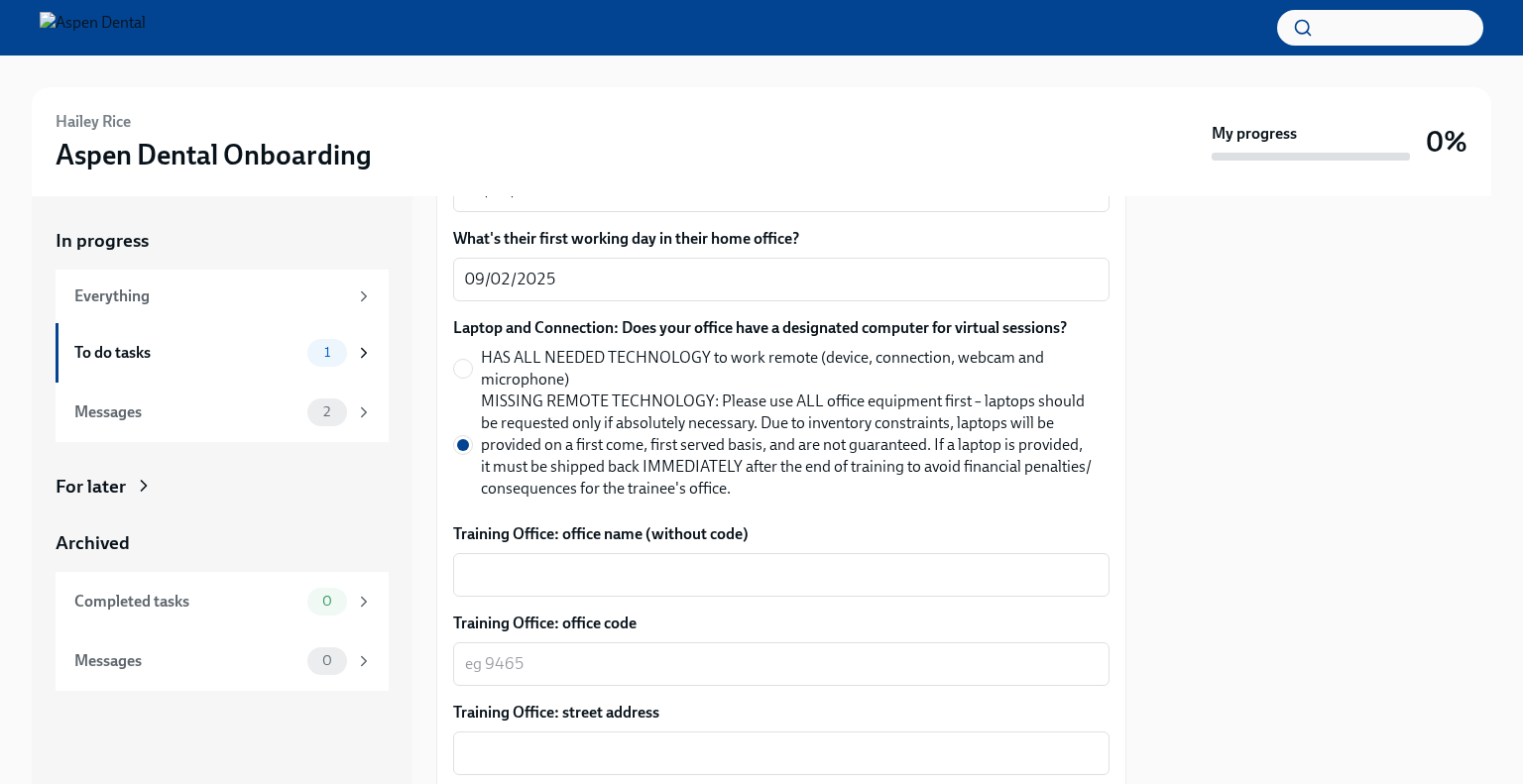 scroll, scrollTop: 892, scrollLeft: 0, axis: vertical 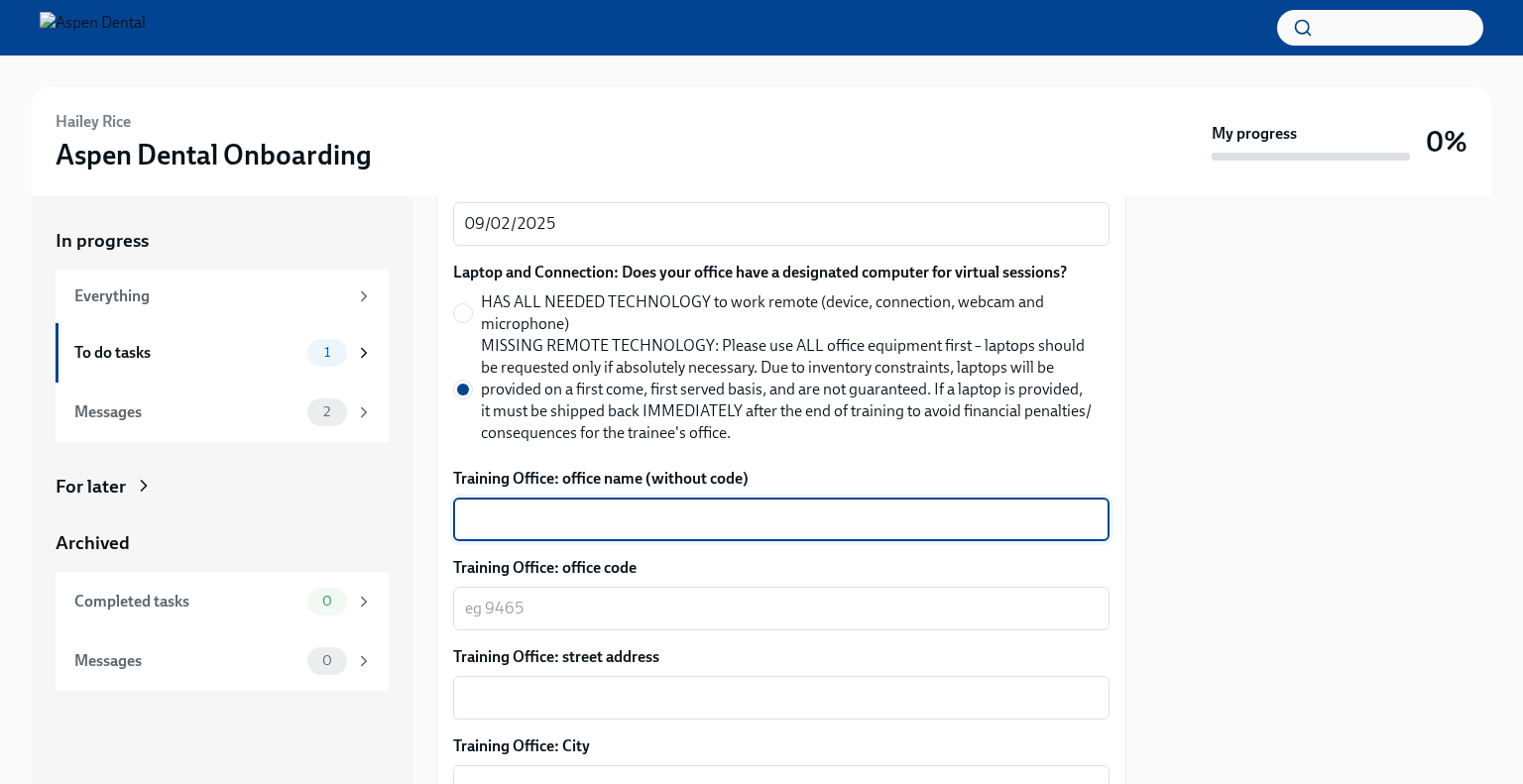 click on "Training Office: office name (without code)" at bounding box center (781, 519) 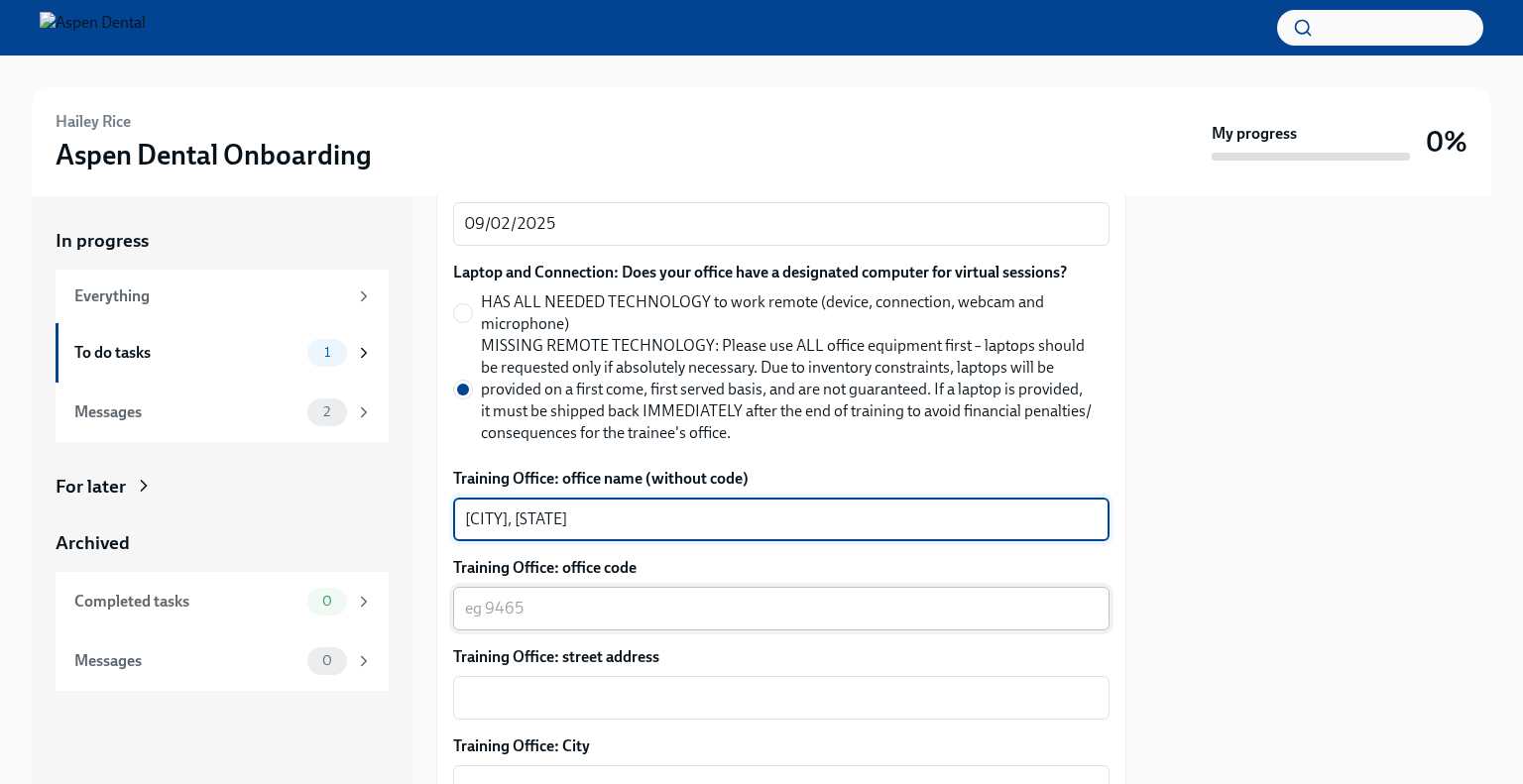 type on "[CITY], [STATE]" 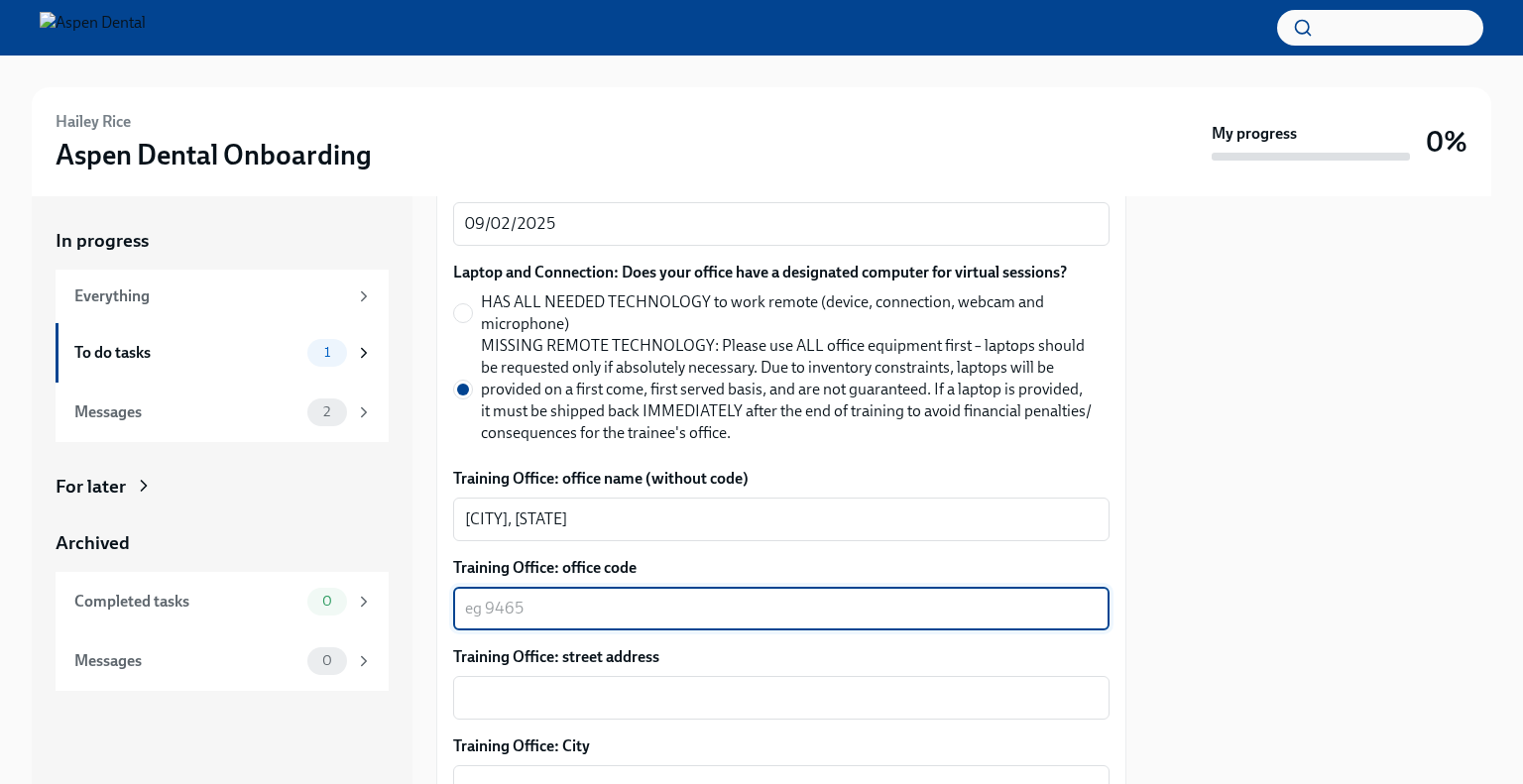 click on "Training Office: office code" at bounding box center (781, 609) 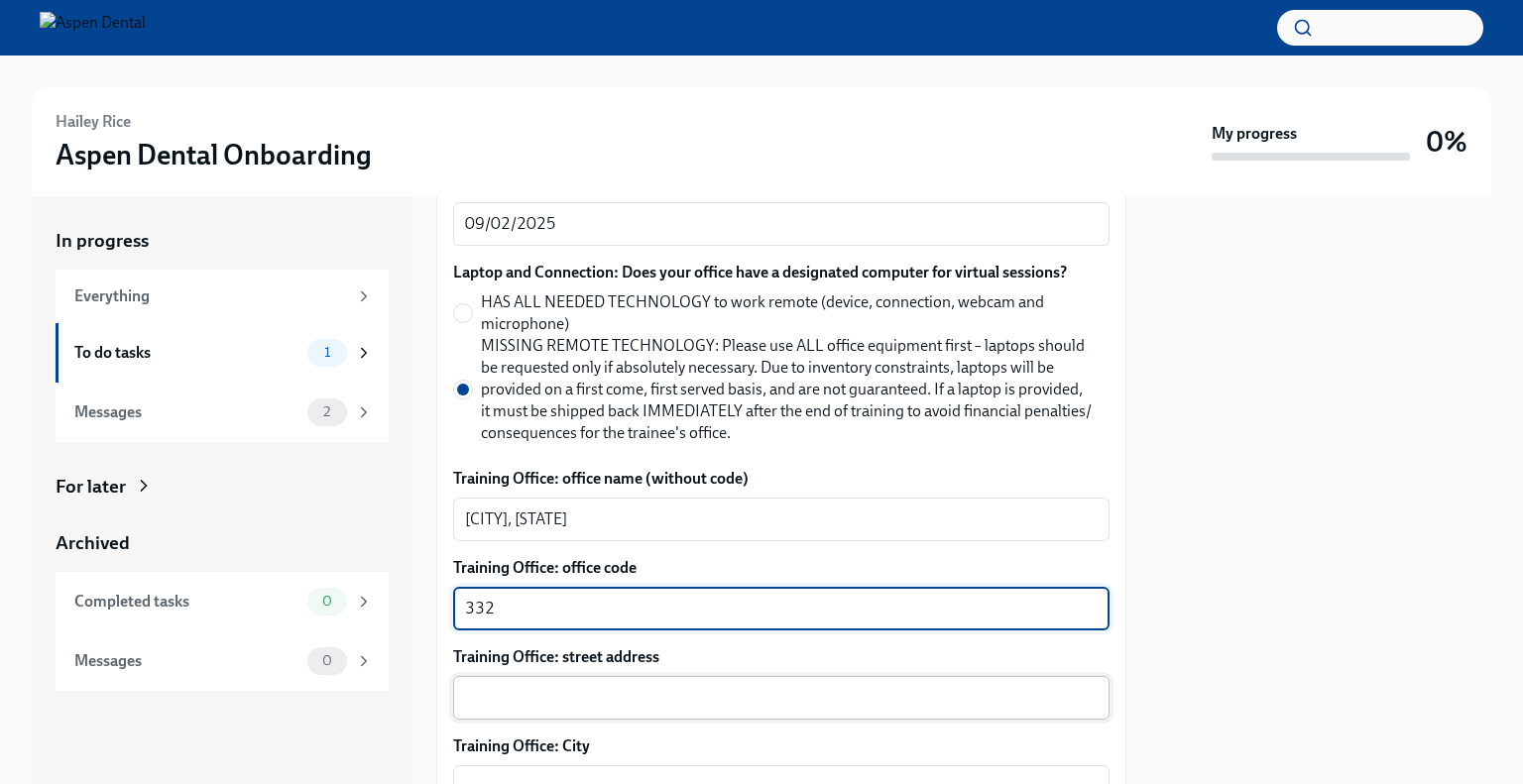 type on "332" 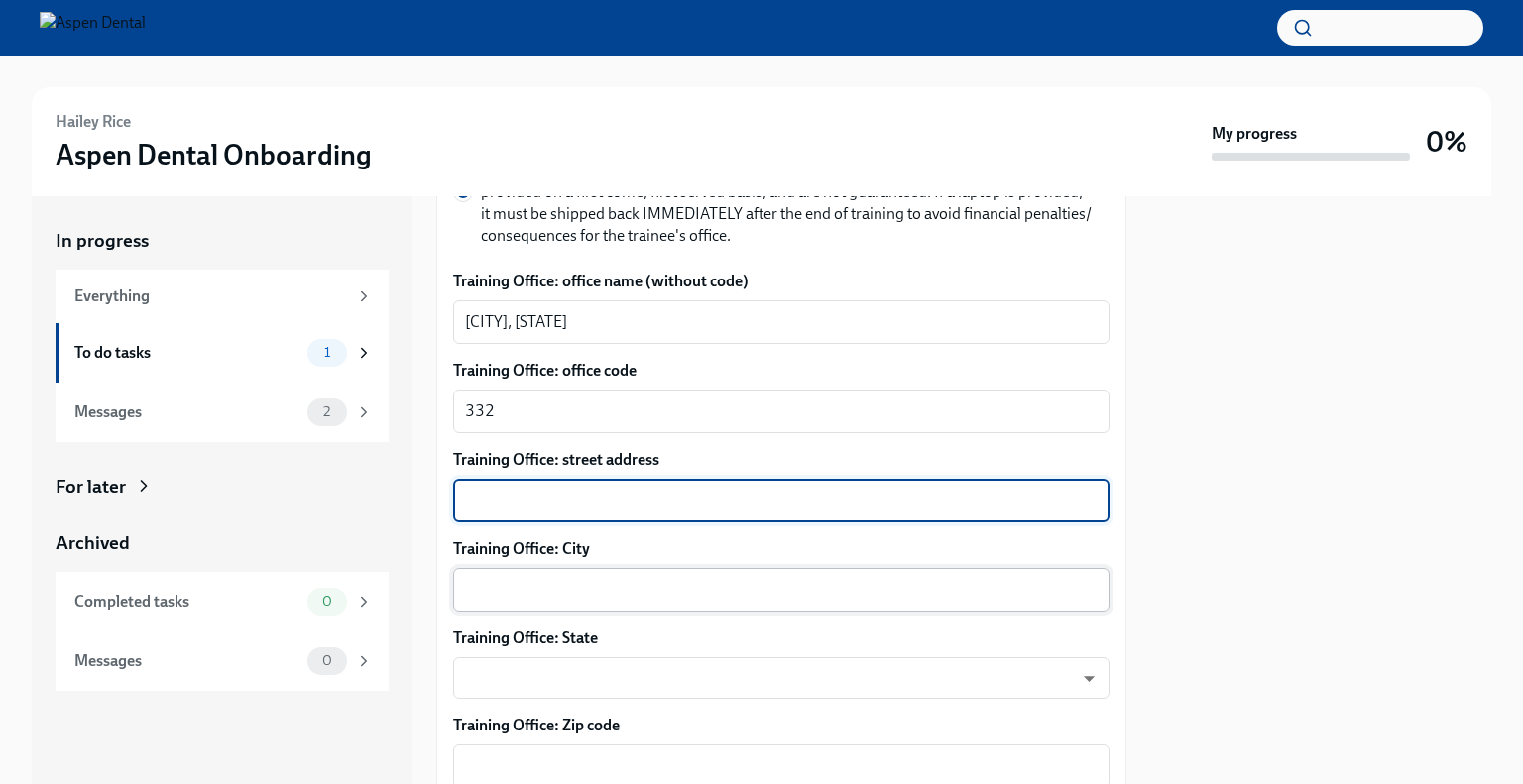 scroll, scrollTop: 1090, scrollLeft: 0, axis: vertical 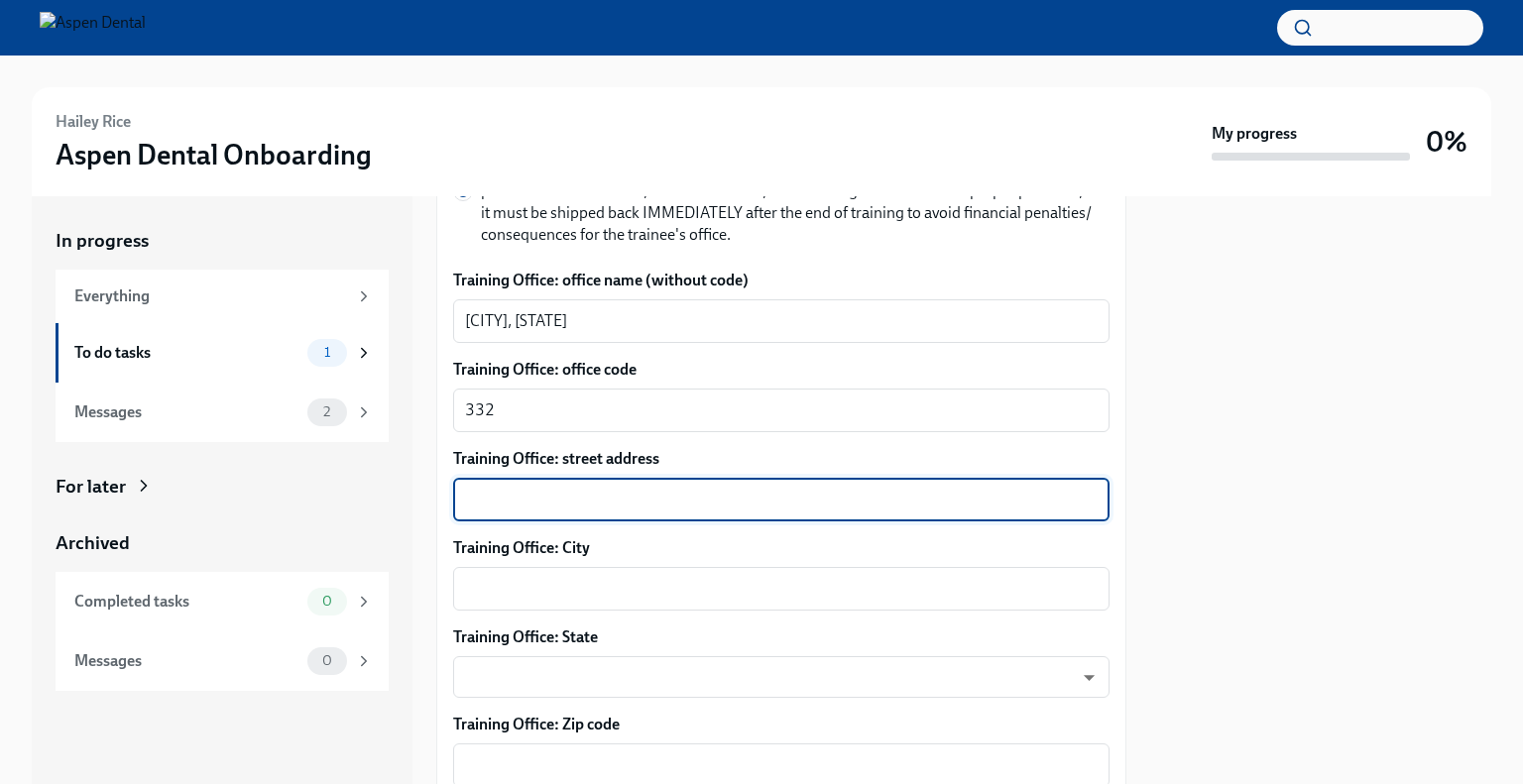 paste on "[NUMBER] [STREET] A, [CITY], [STATE] [POSTAL_CODE]" 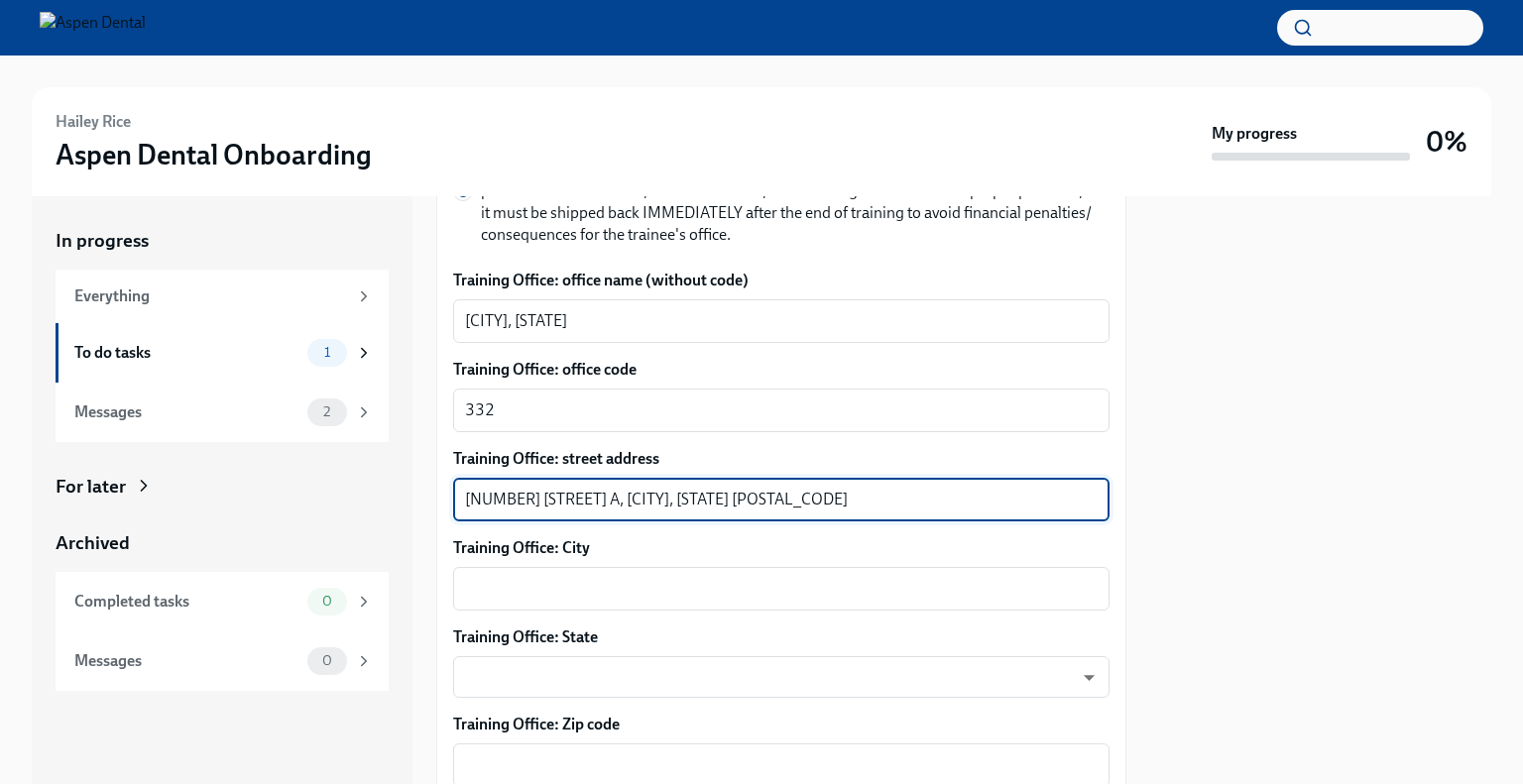 click on "[NUMBER] [STREET] A, [CITY], [STATE] [POSTAL_CODE]" at bounding box center (781, 500) 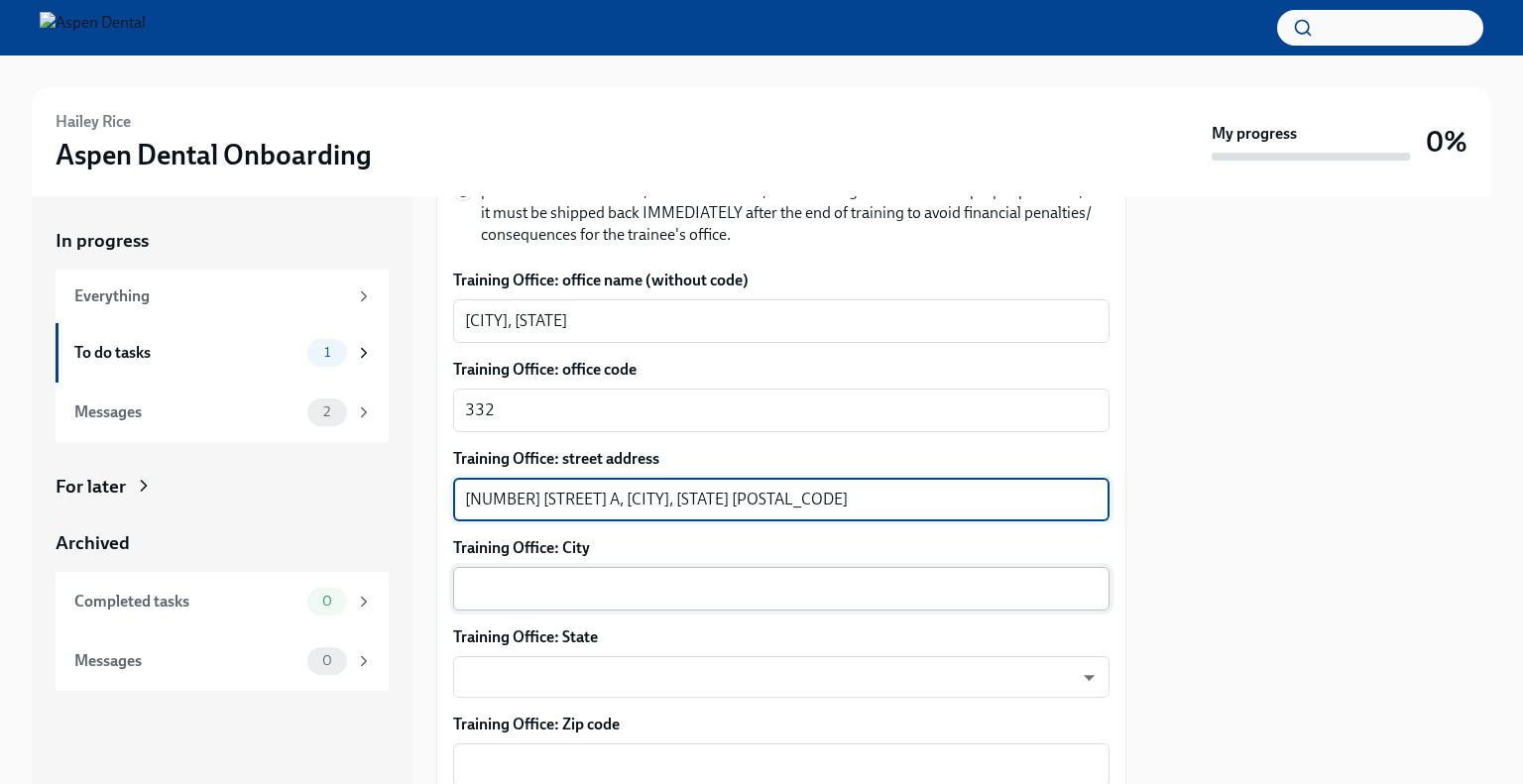 type on "[NUMBER] [STREET] A, [CITY], [STATE] [POSTAL_CODE]" 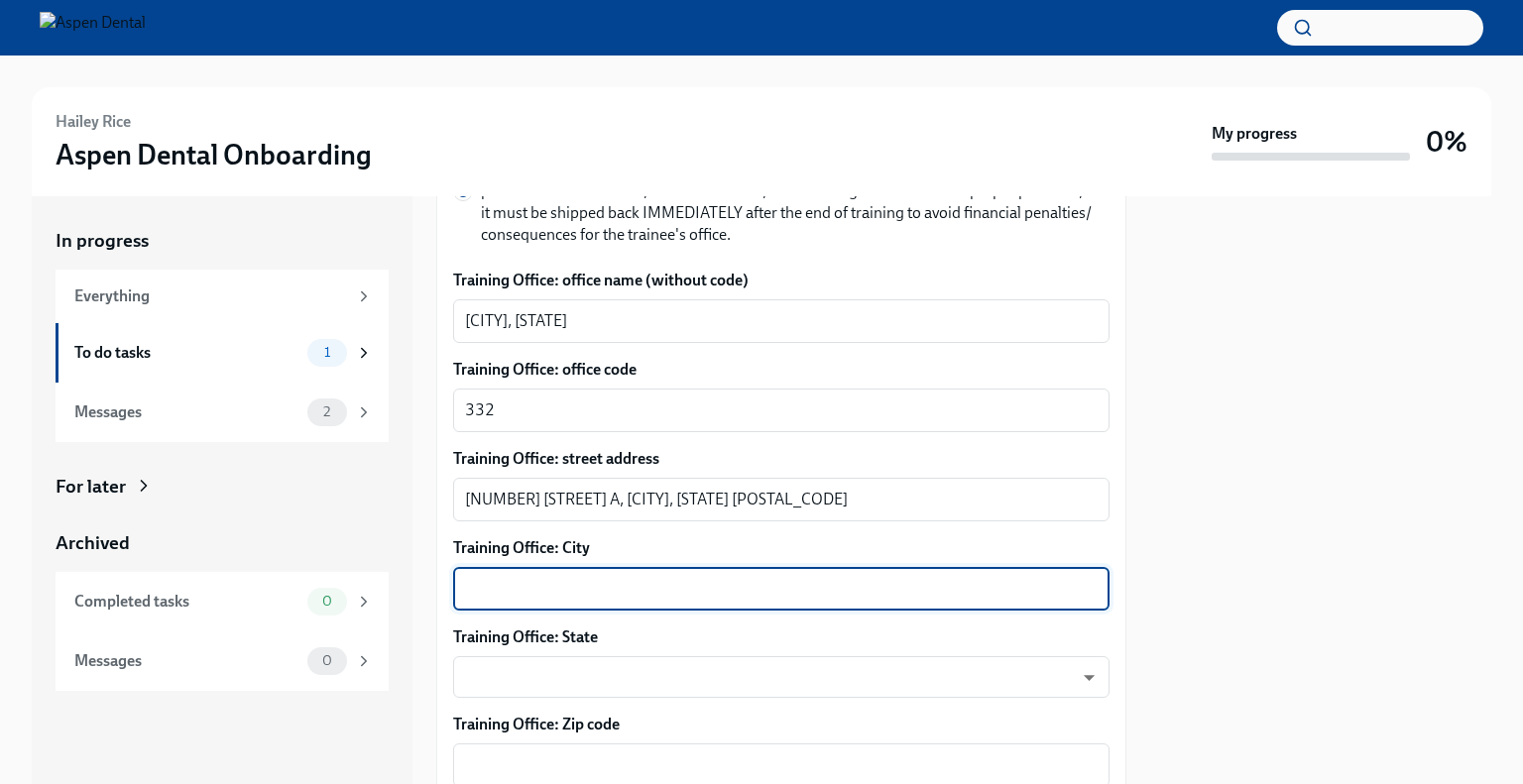 click on "Training Office: City" at bounding box center [781, 589] 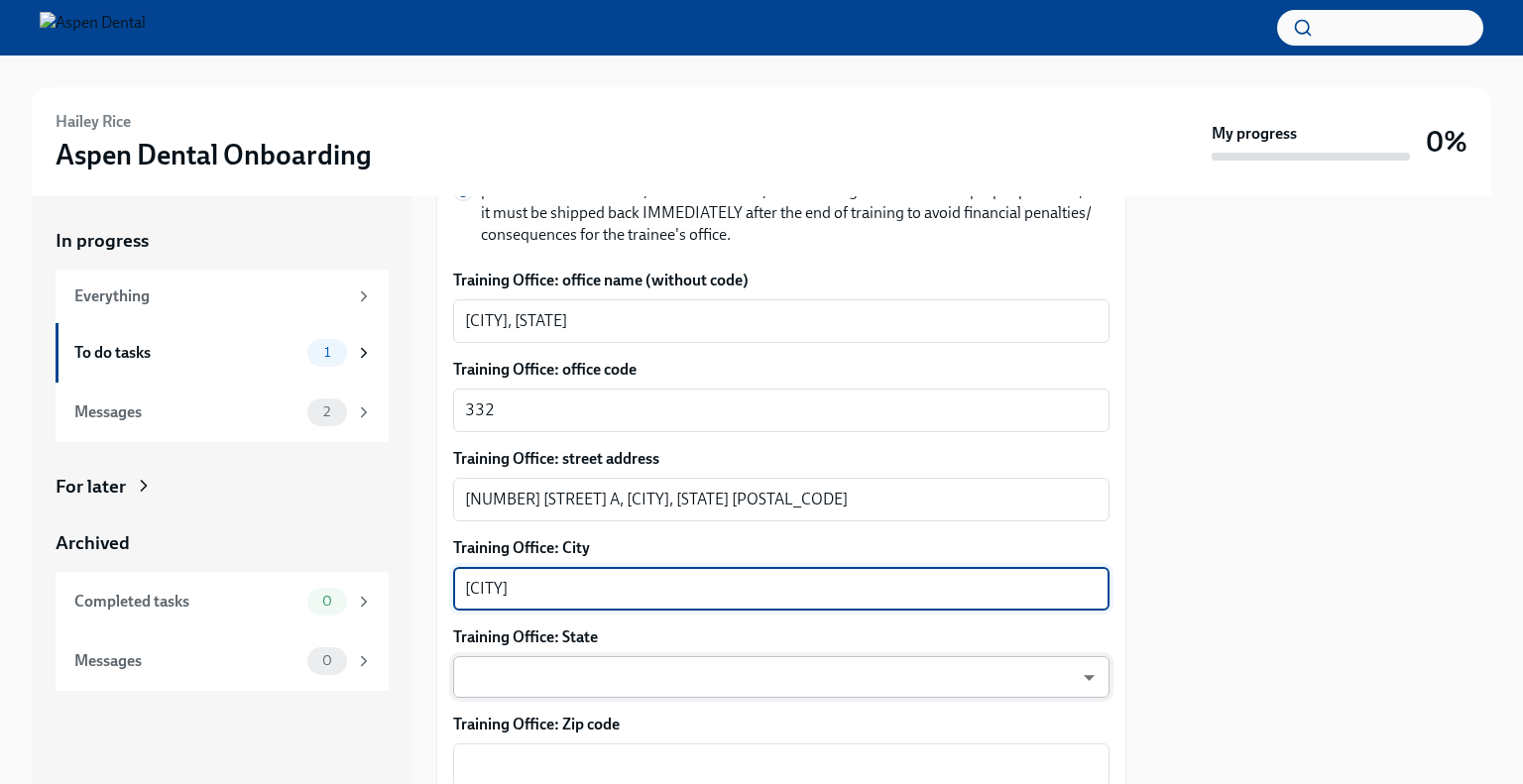 type on "[CITY]" 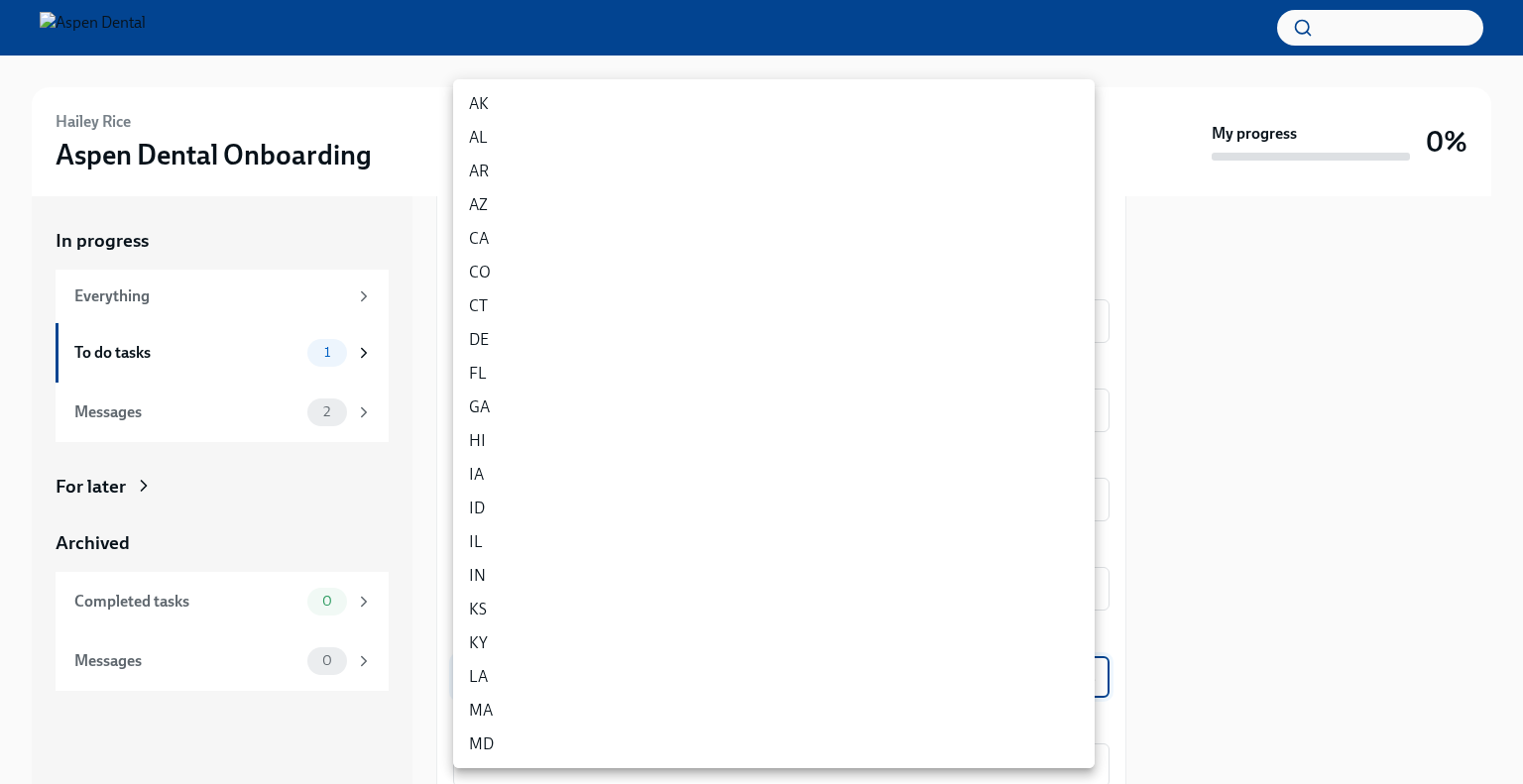 click on "KY" at bounding box center (773, 643) 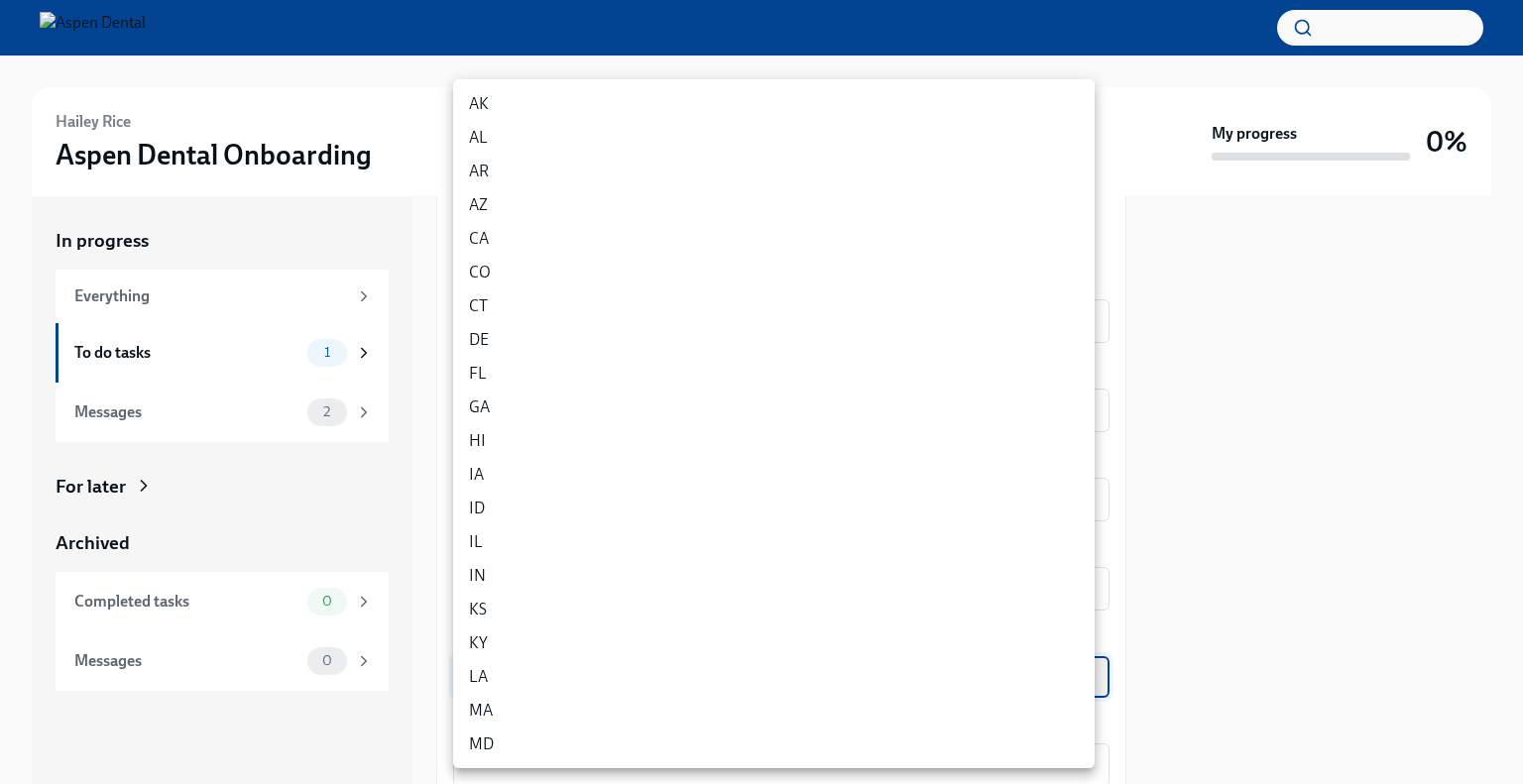 type on "_hgogPhmZ" 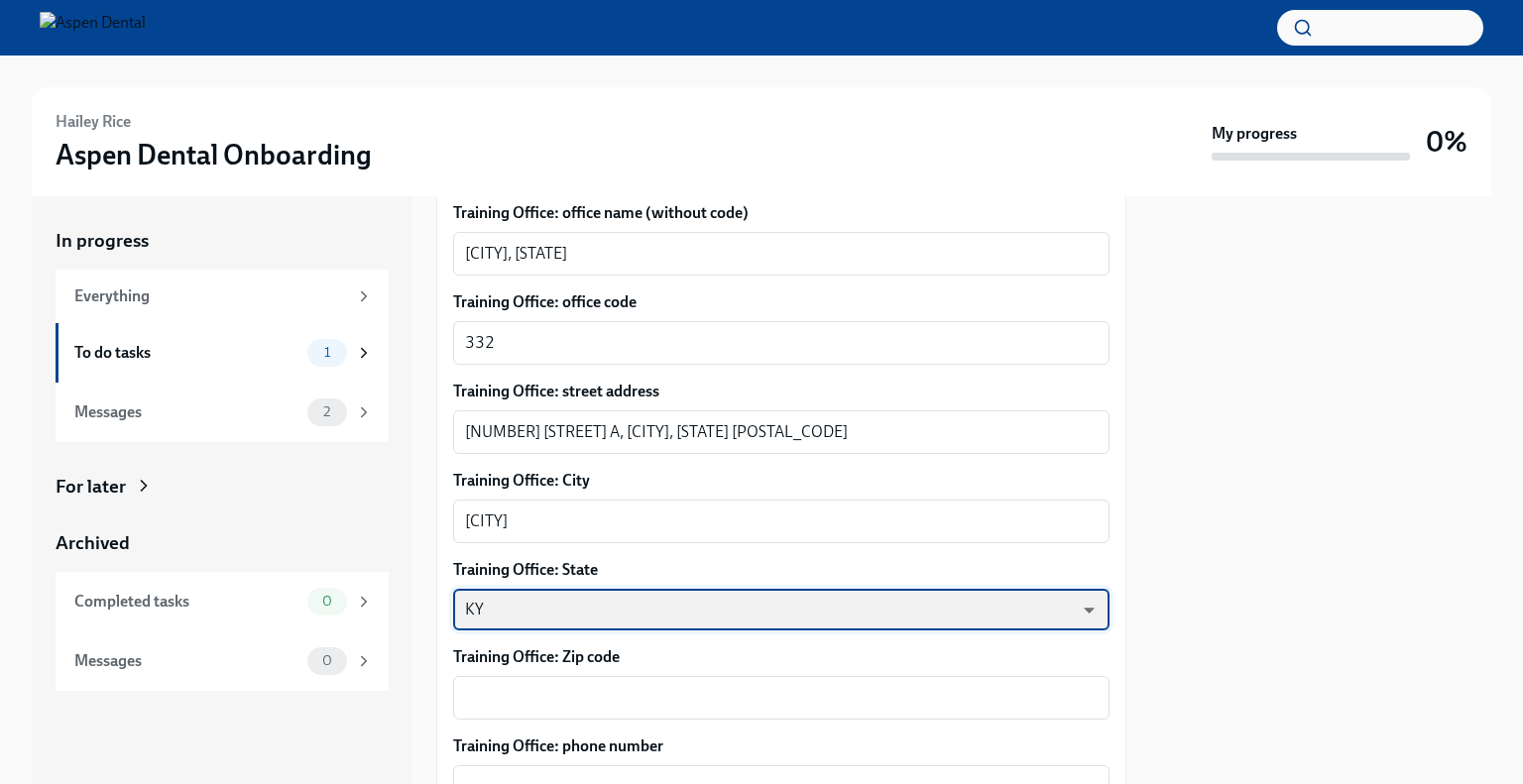 scroll, scrollTop: 1189, scrollLeft: 0, axis: vertical 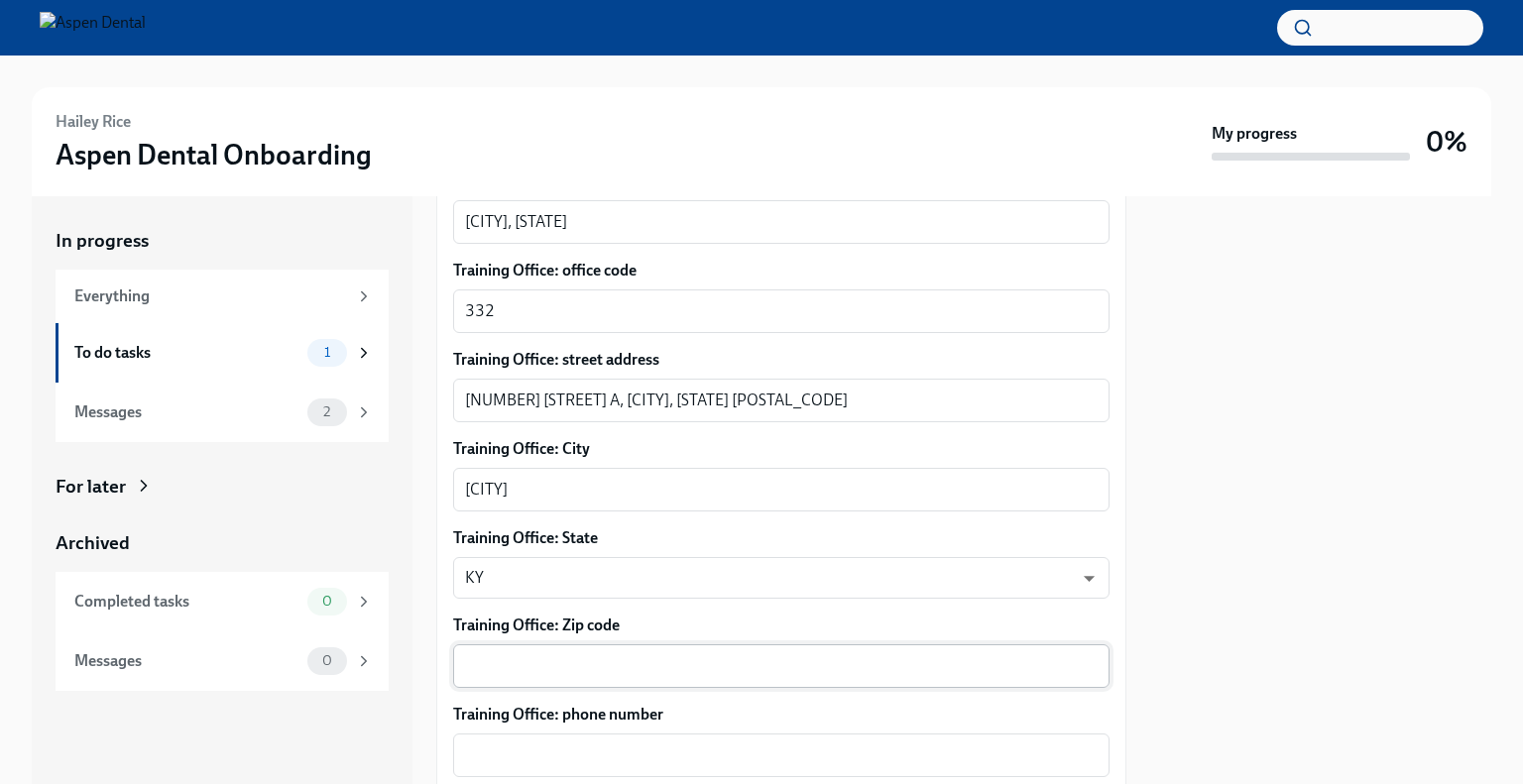click on "x ​" at bounding box center (781, 666) 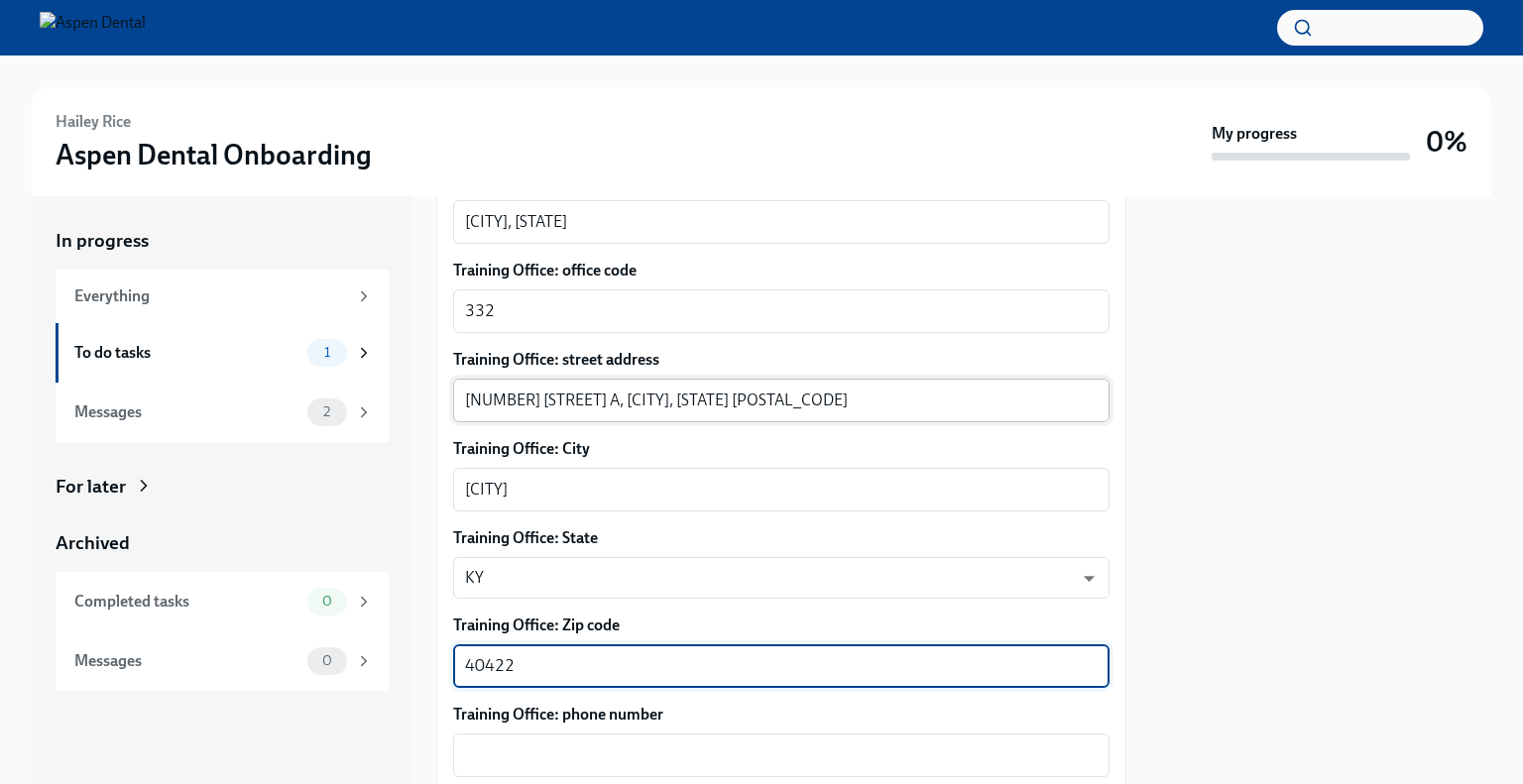type on "40422" 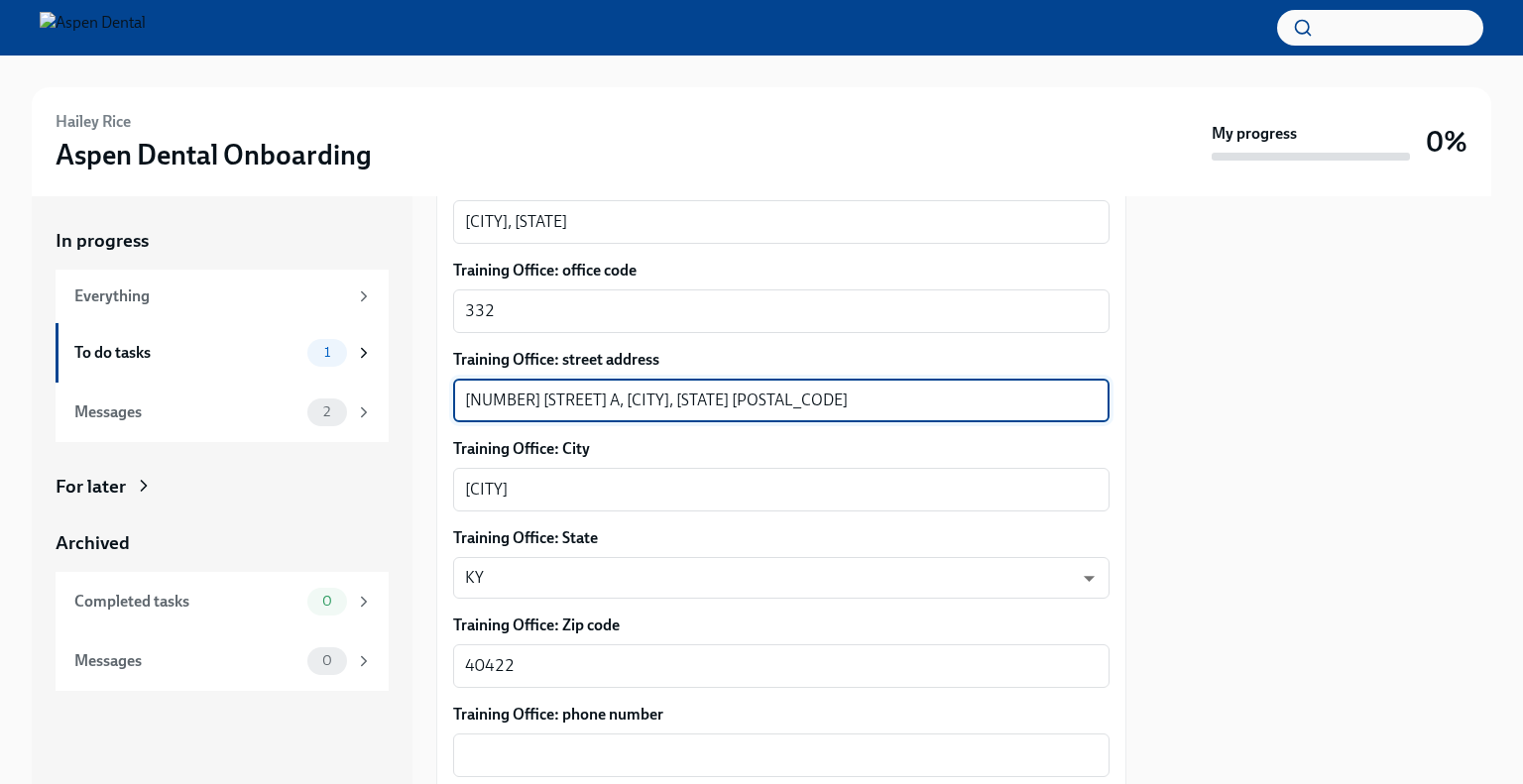 click on "[NUMBER] [STREET] A, [CITY], [STATE] [POSTAL_CODE]" at bounding box center (781, 400) 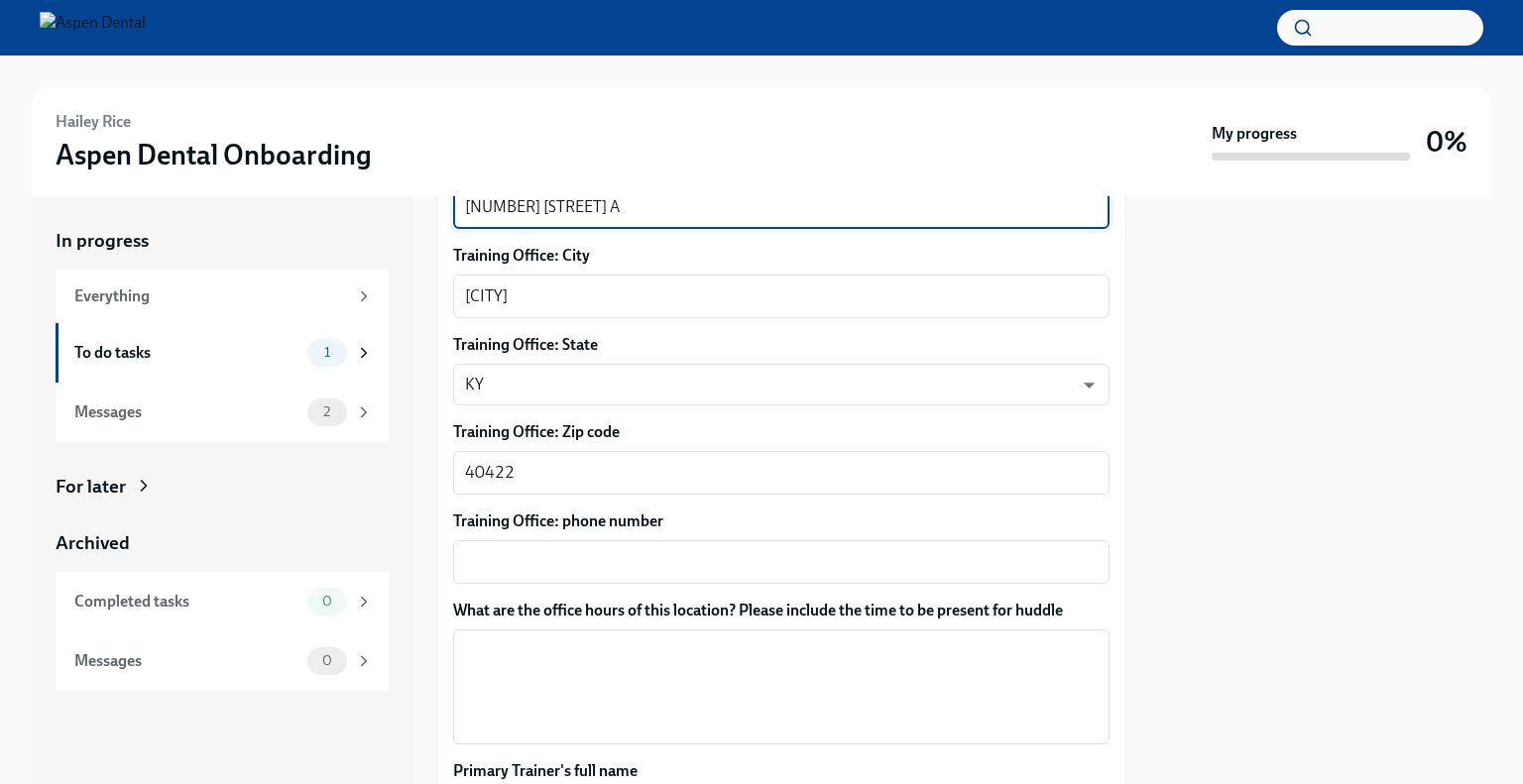 scroll, scrollTop: 1388, scrollLeft: 0, axis: vertical 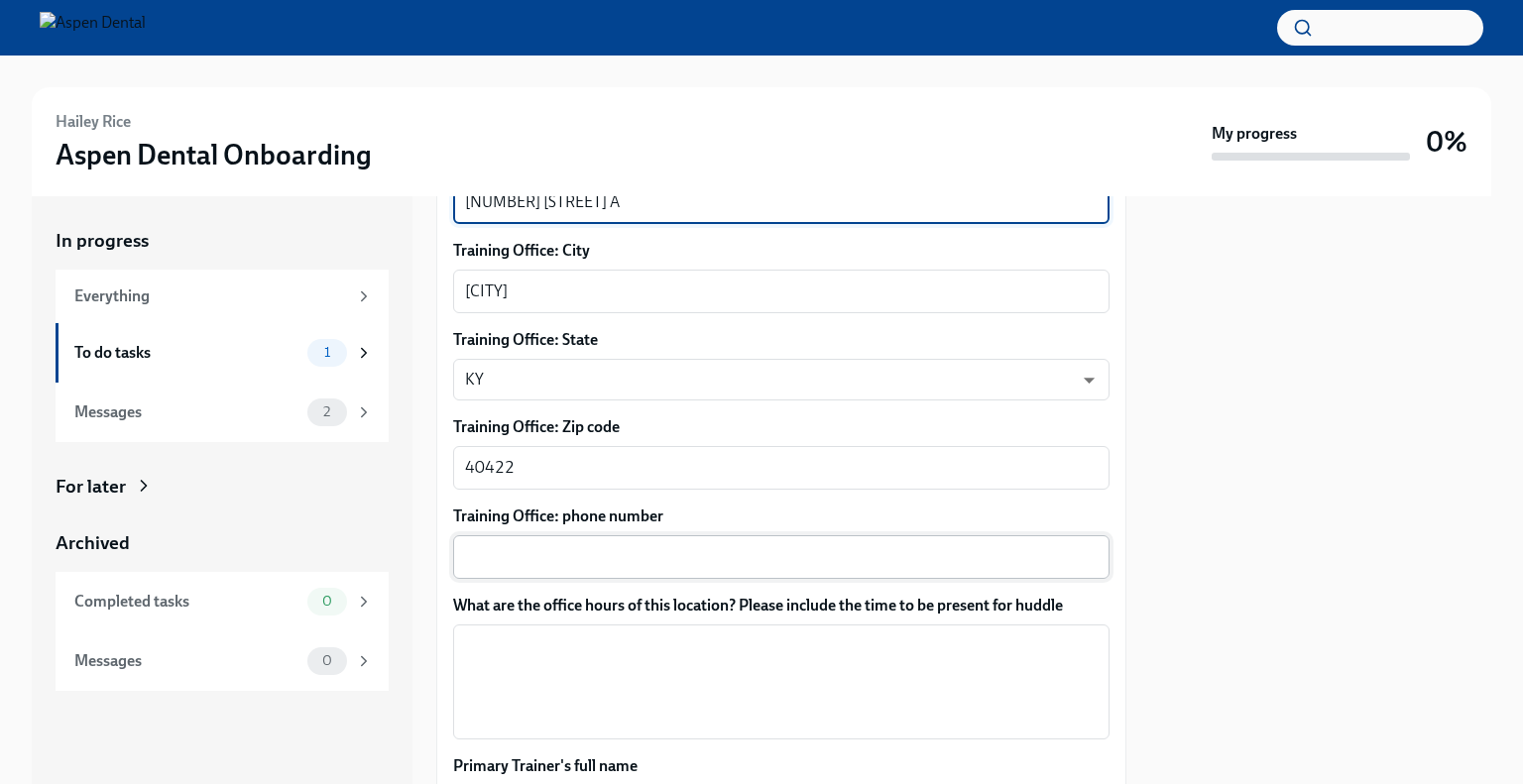 type on "[NUMBER] [STREET] A" 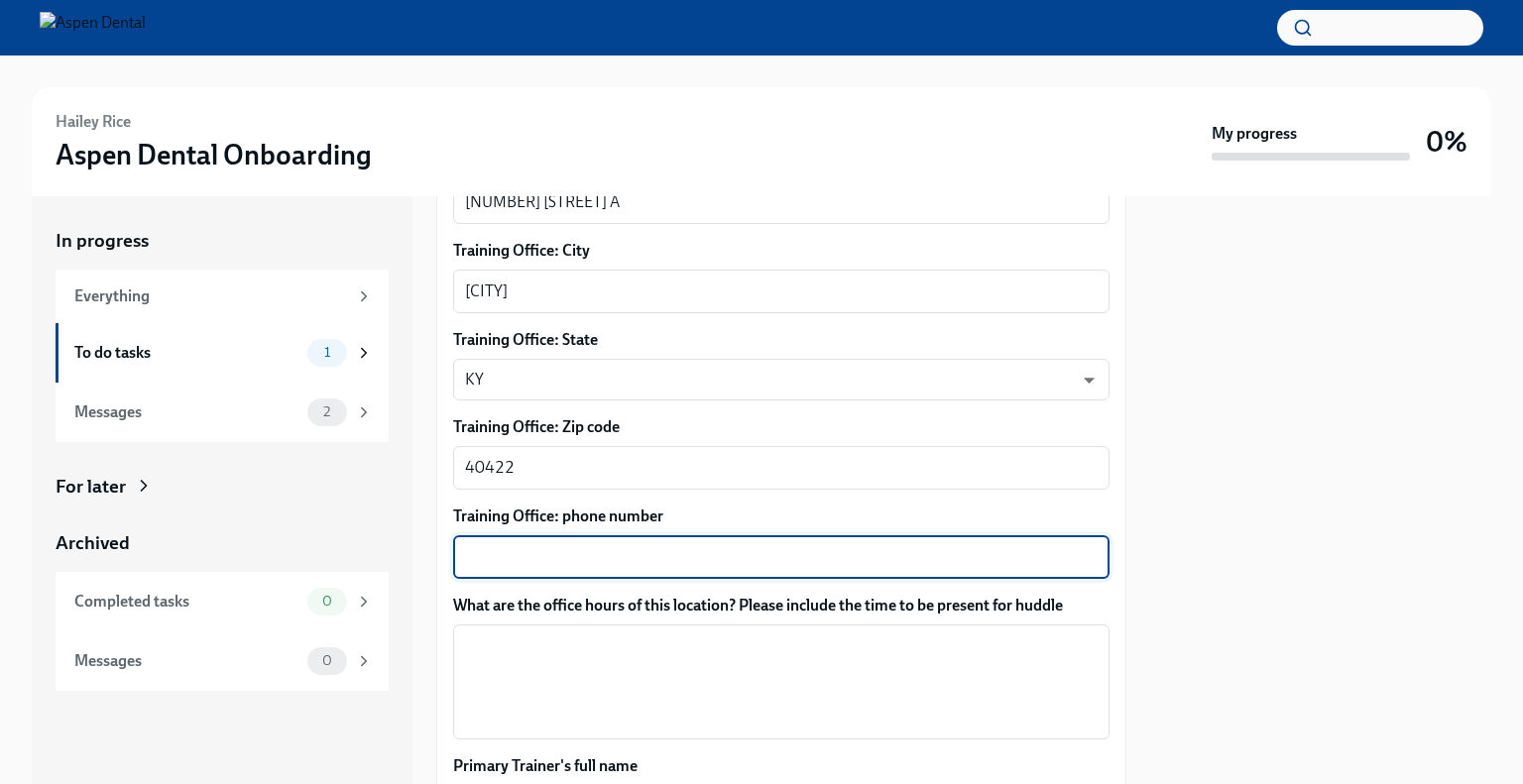 click on "Training Office: phone number" at bounding box center (781, 557) 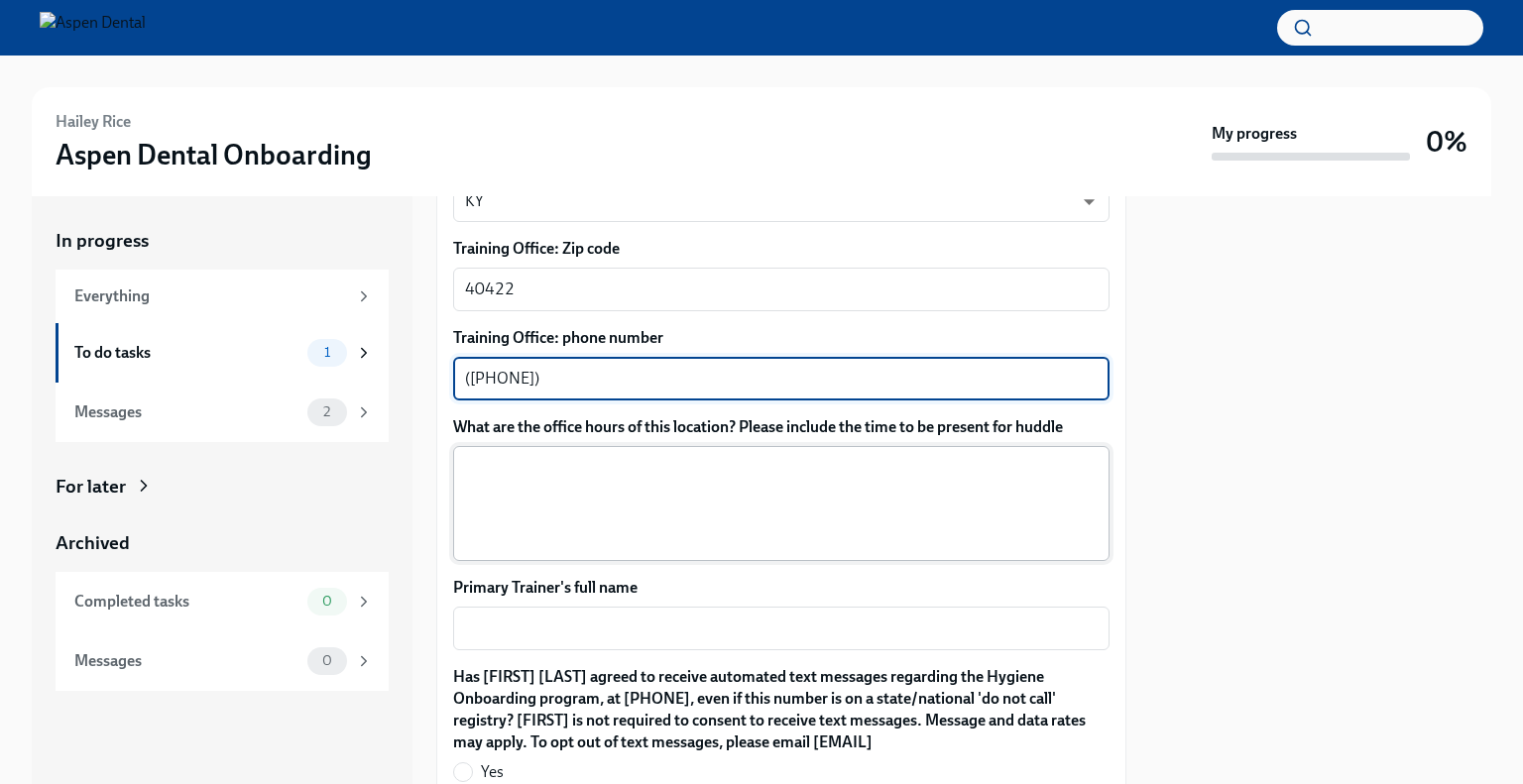 scroll, scrollTop: 1685, scrollLeft: 0, axis: vertical 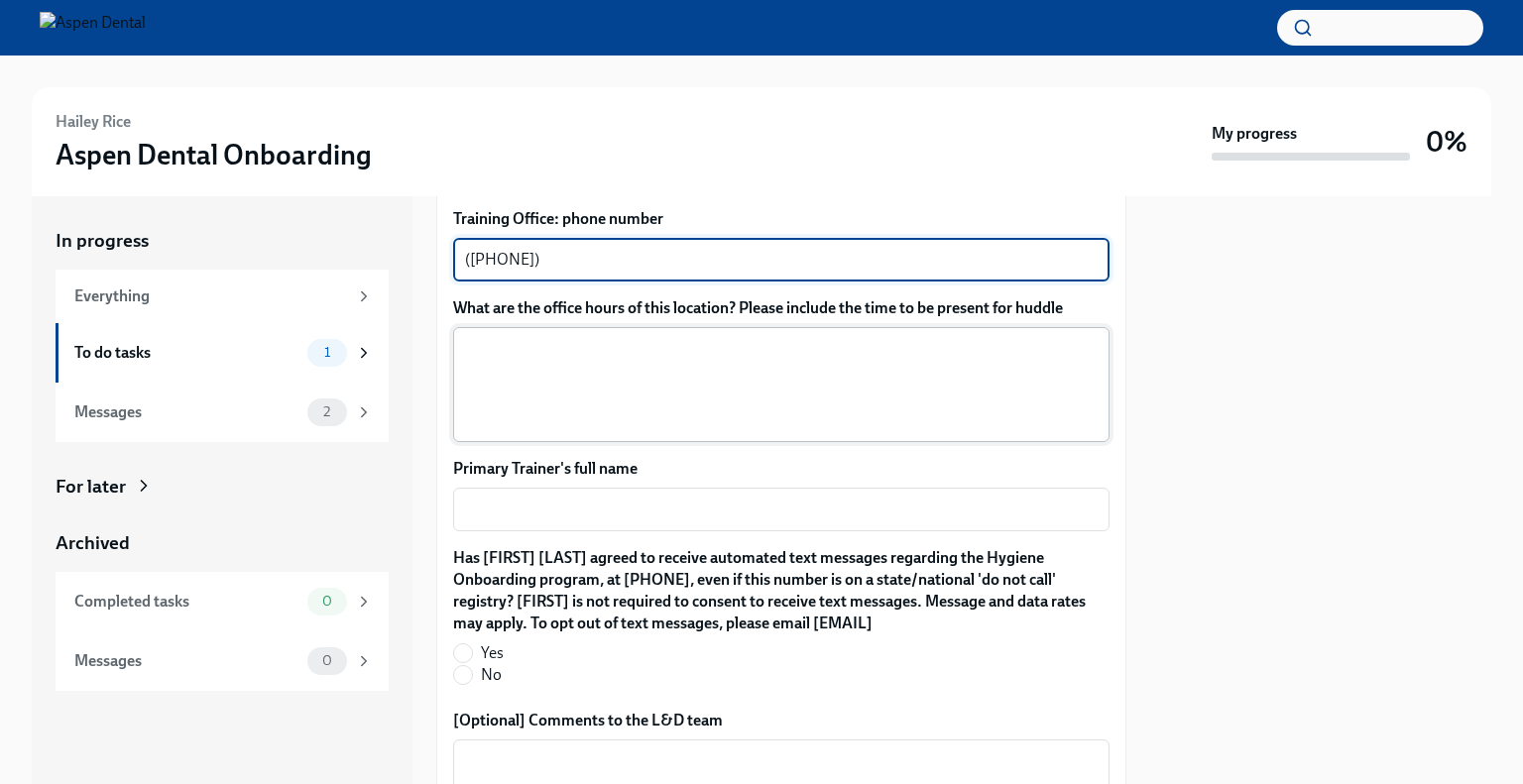 type on "([PHONE])" 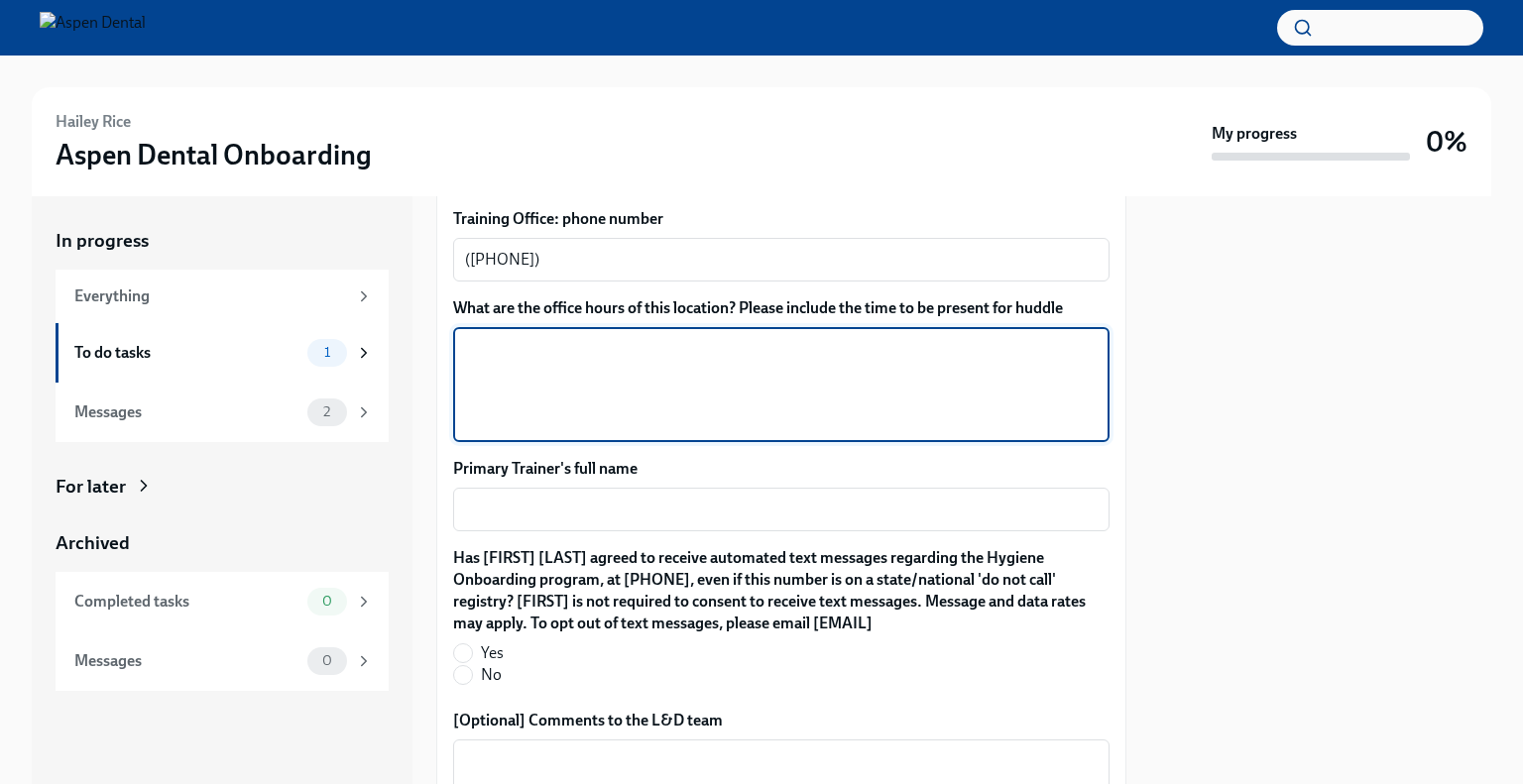 click on "What are the office hours of this location? Please include the time to be present for huddle" at bounding box center [781, 385] 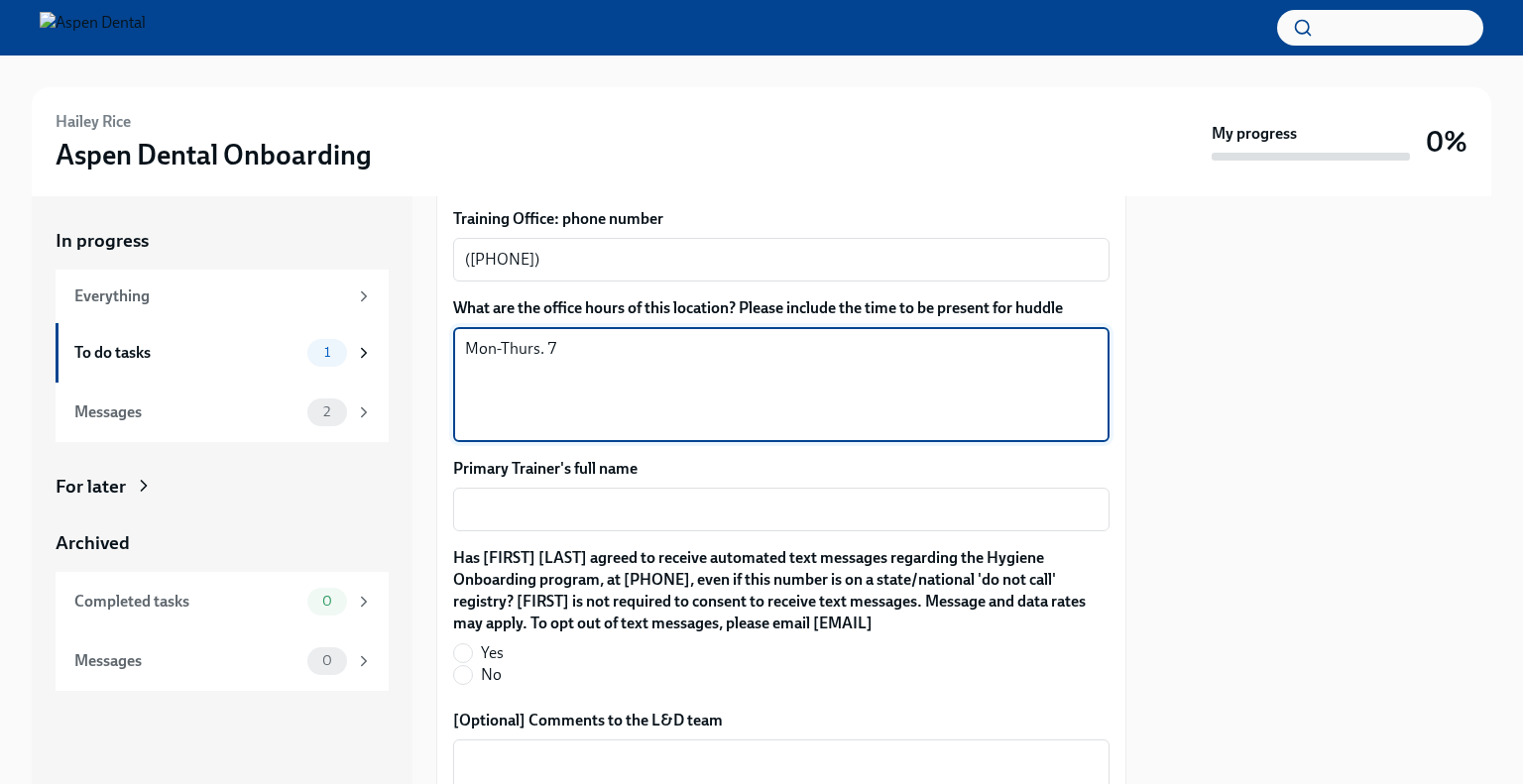 click on "Mon-Thurs. 7" at bounding box center (781, 385) 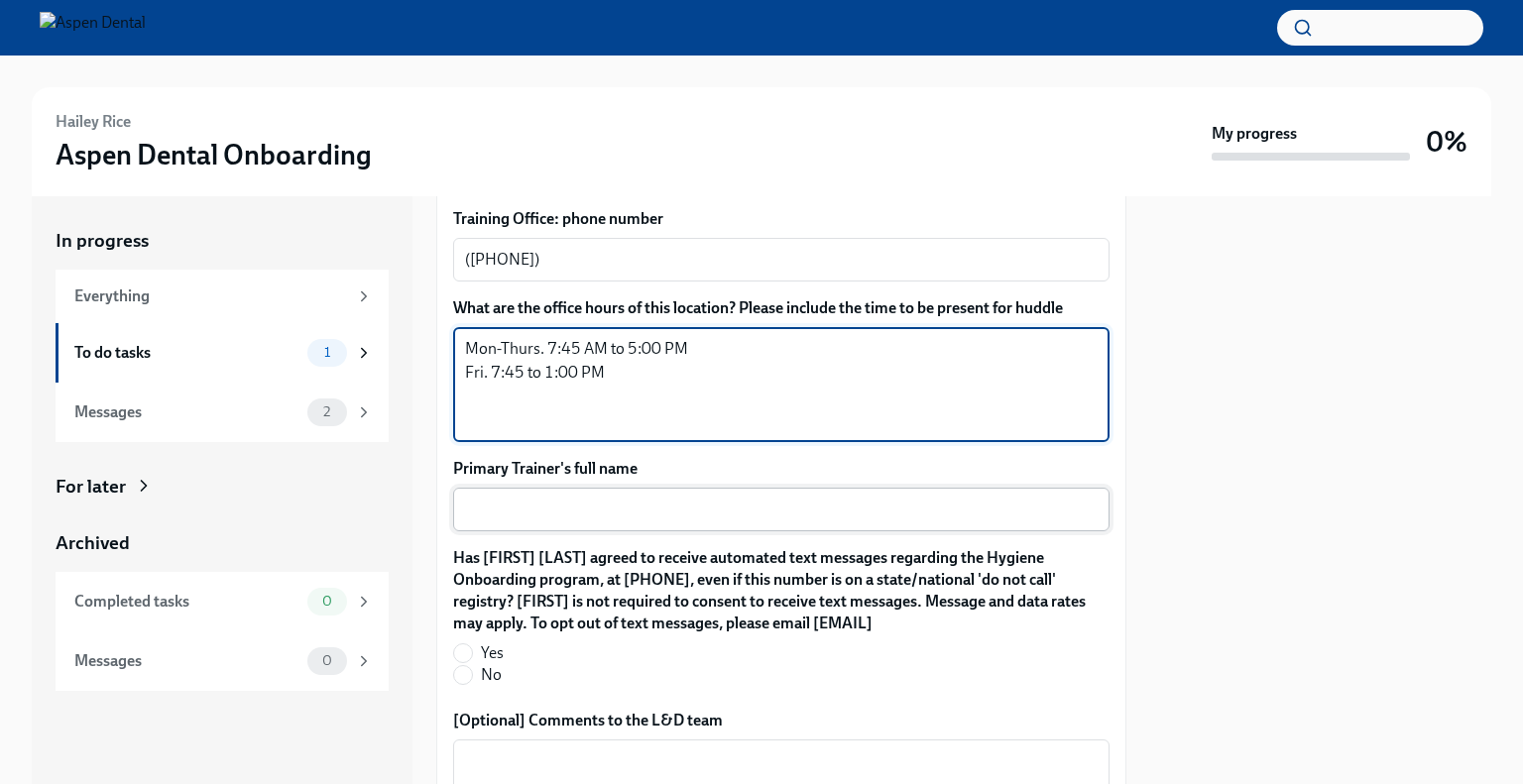 type on "Mon-Thurs. 7:45 AM to 5:00 PM
Fri. 7:45 to 1:00 PM" 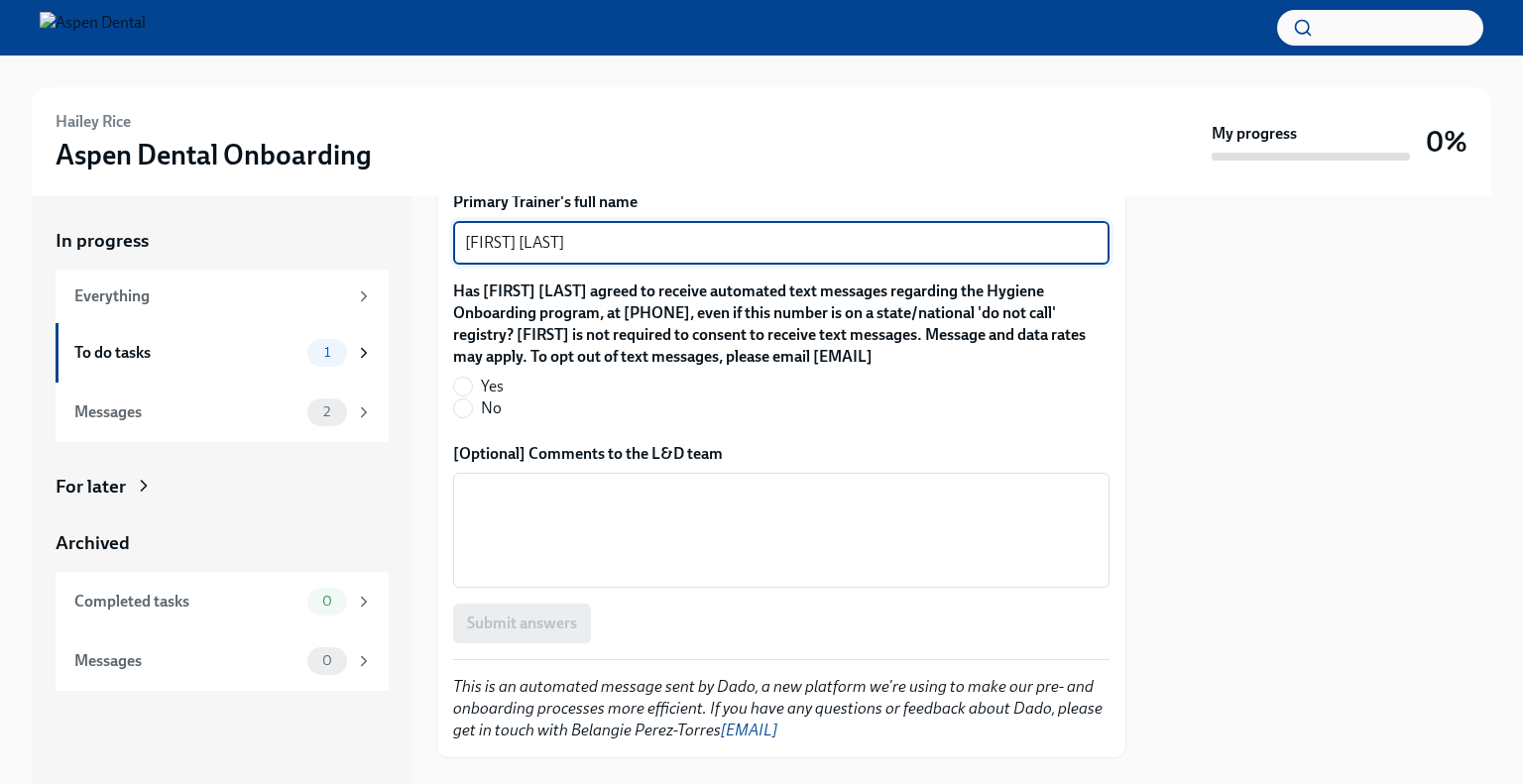scroll, scrollTop: 1982, scrollLeft: 0, axis: vertical 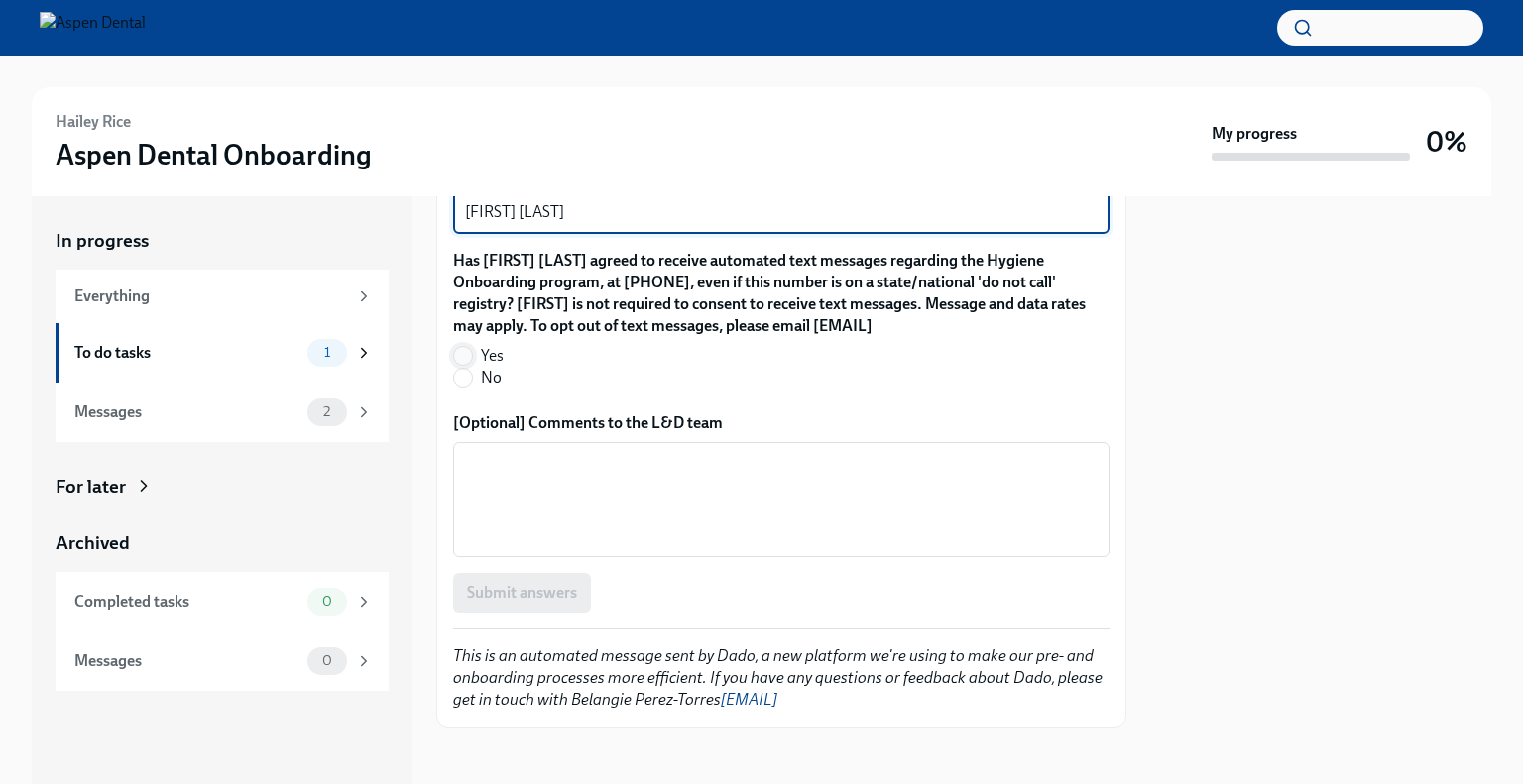 type on "[FIRST] [LAST]" 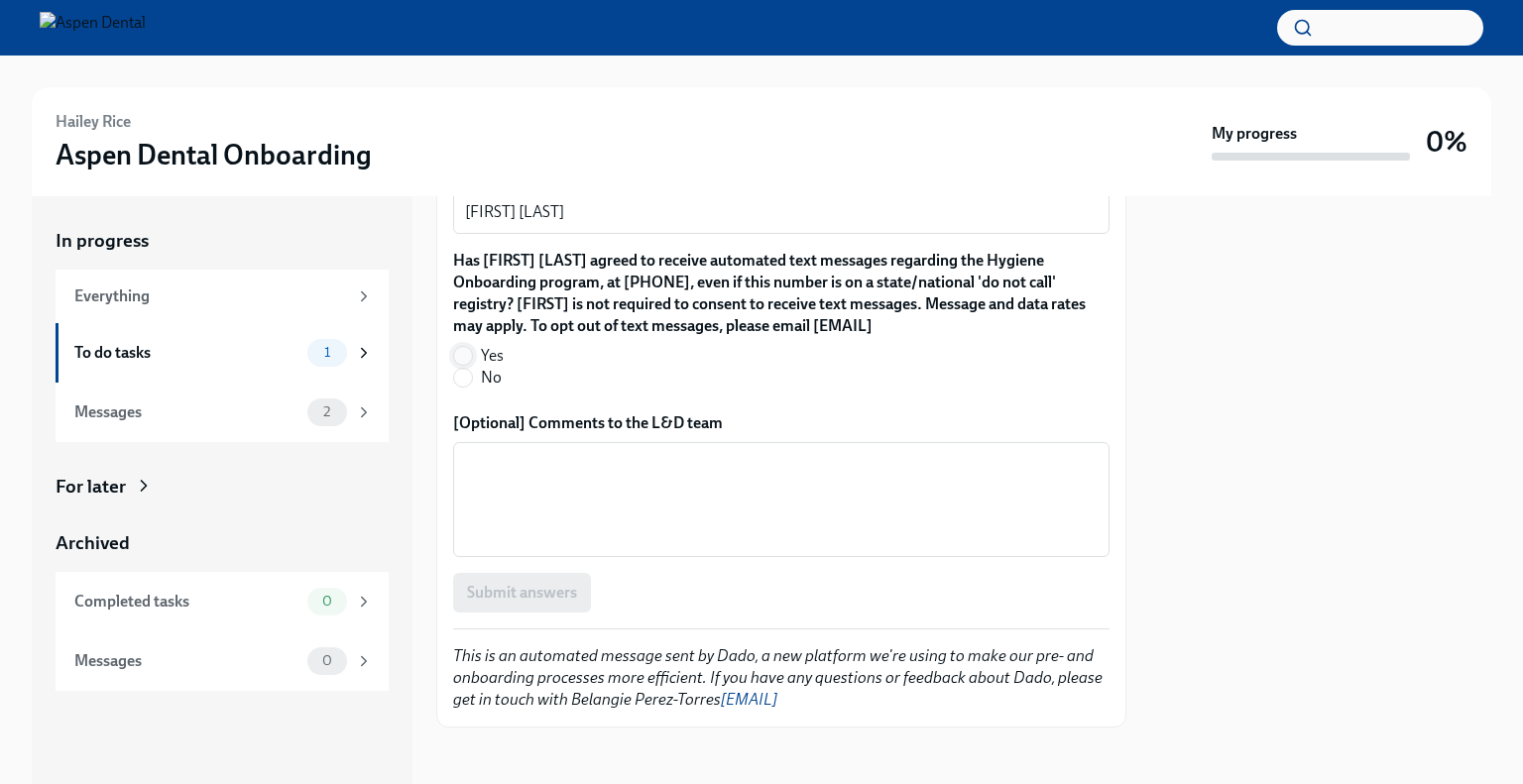 click on "Yes" at bounding box center [463, 356] 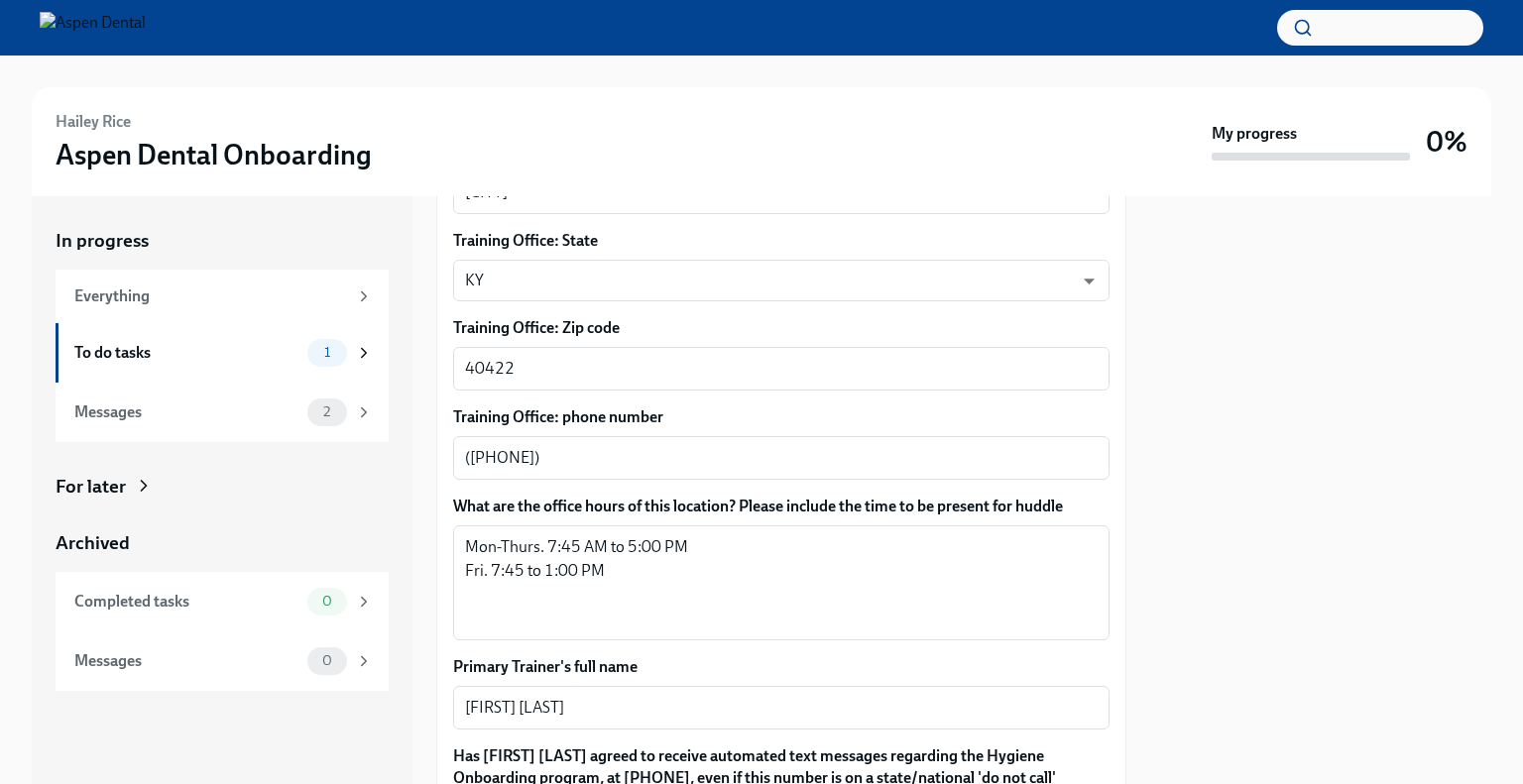 scroll, scrollTop: 1987, scrollLeft: 0, axis: vertical 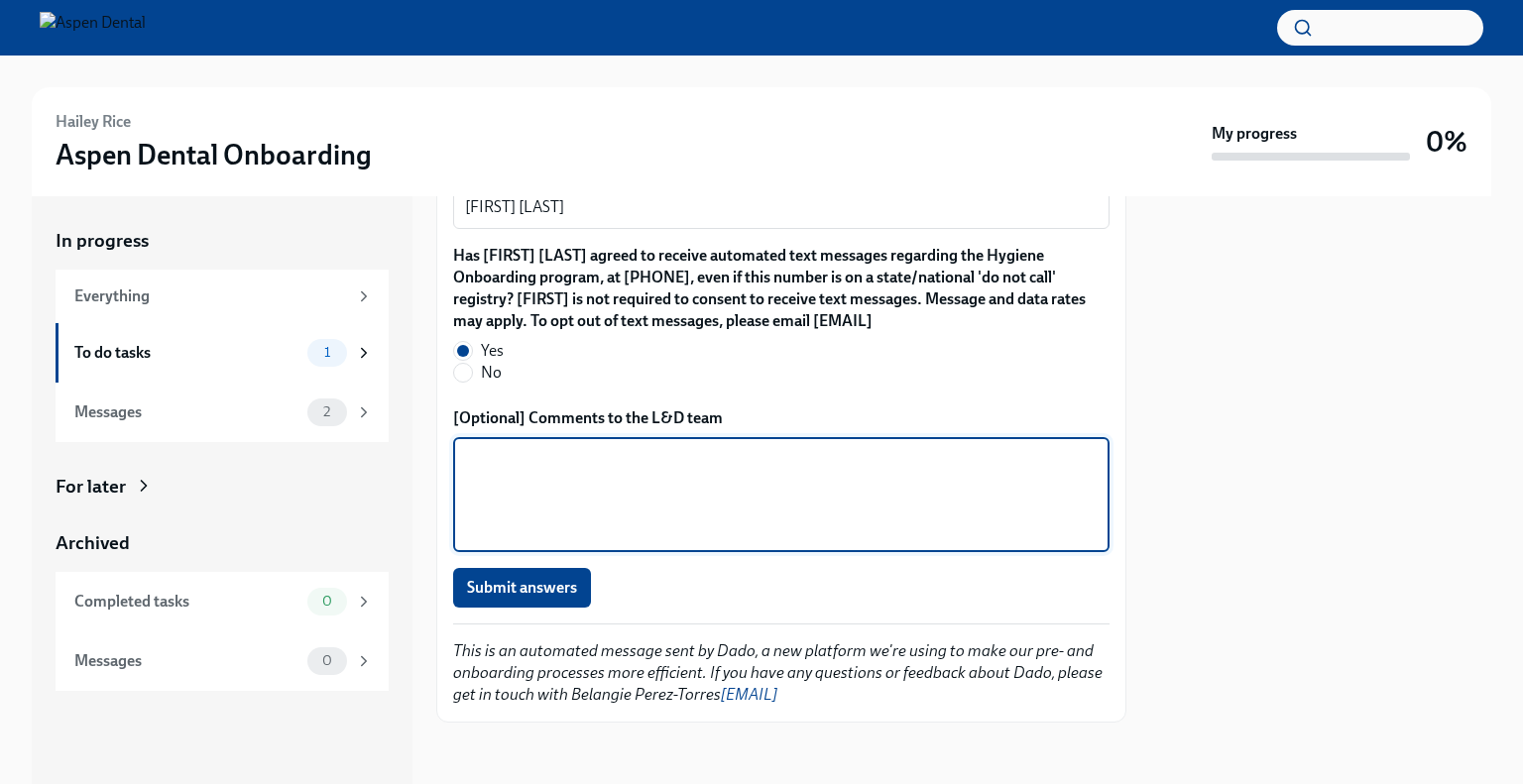 click on "[Optional] Comments to the L&D team" at bounding box center (781, 495) 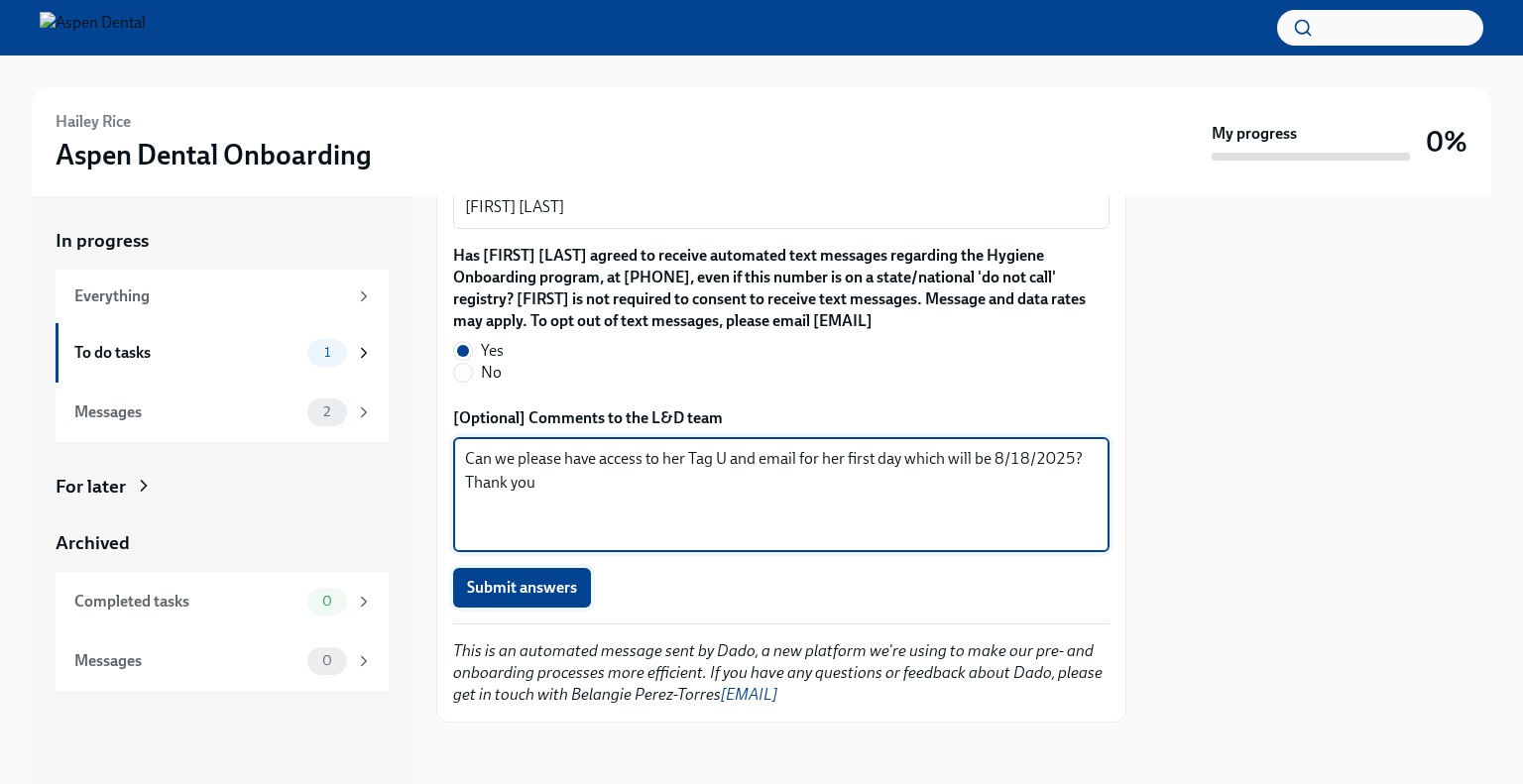 type on "Can we please have access to her Tag U and email for her first day which will be 8/18/2025? Thank you" 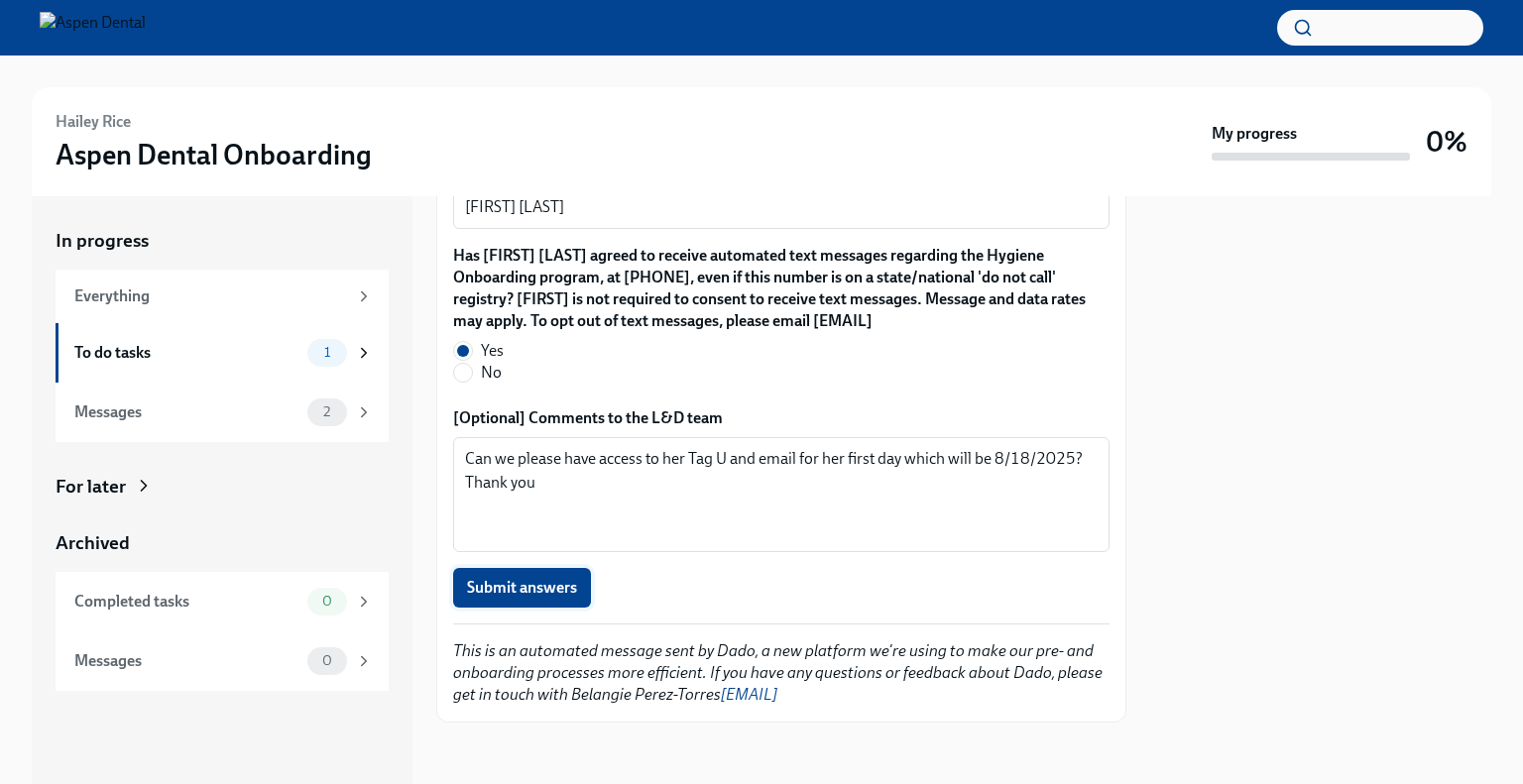 click on "Submit answers" at bounding box center [522, 588] 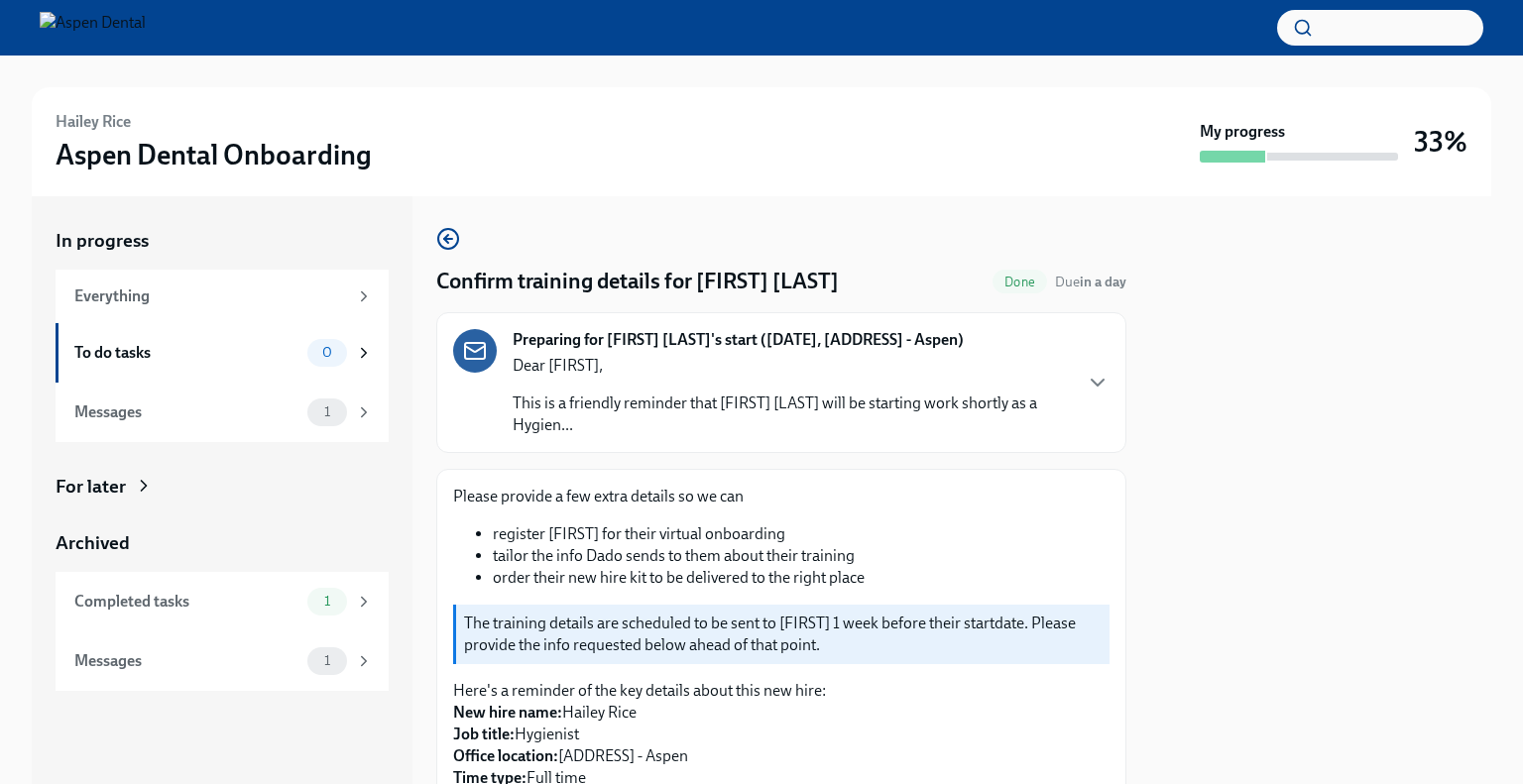 scroll, scrollTop: 0, scrollLeft: 0, axis: both 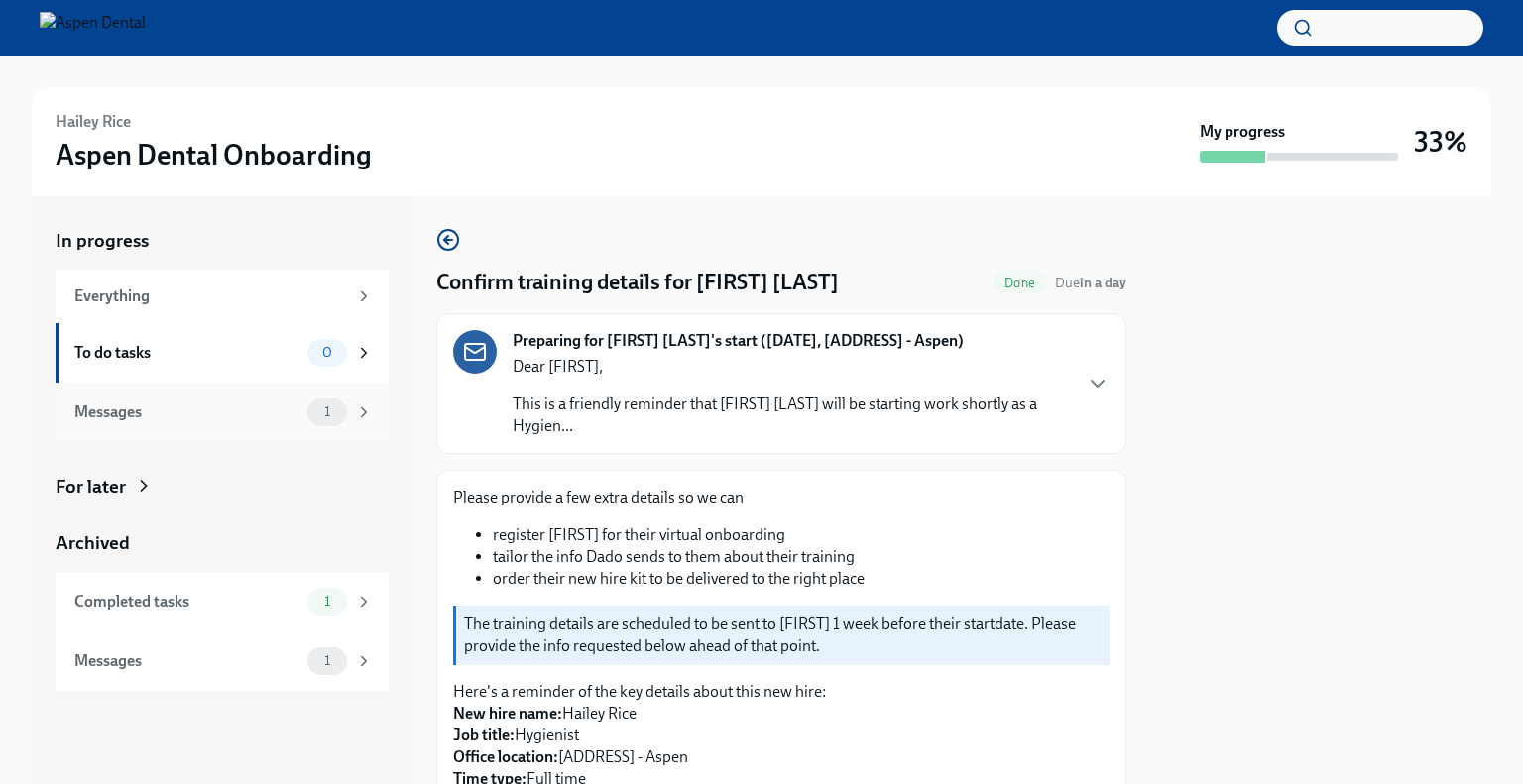 click on "Messages" at bounding box center (186, 412) 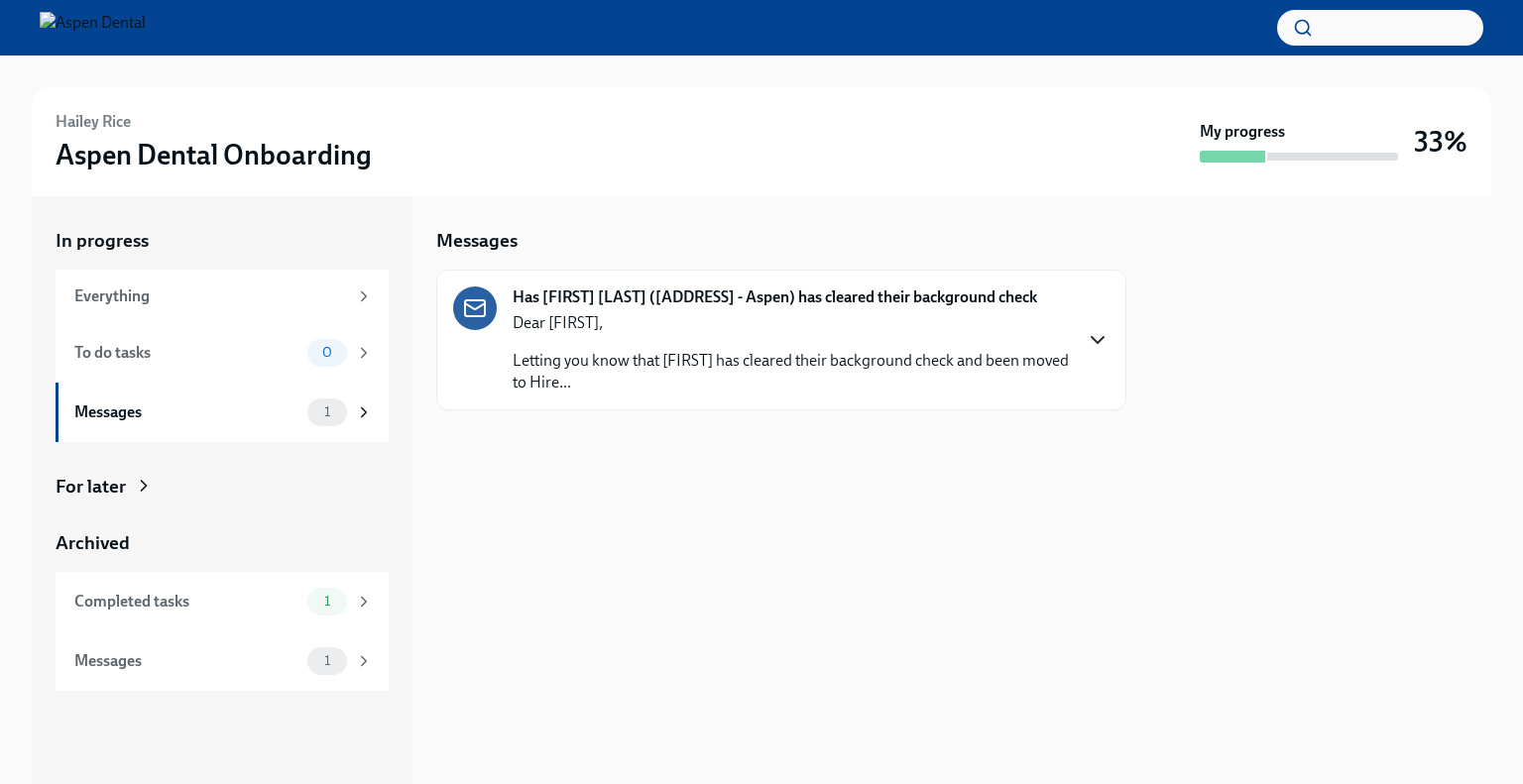 click 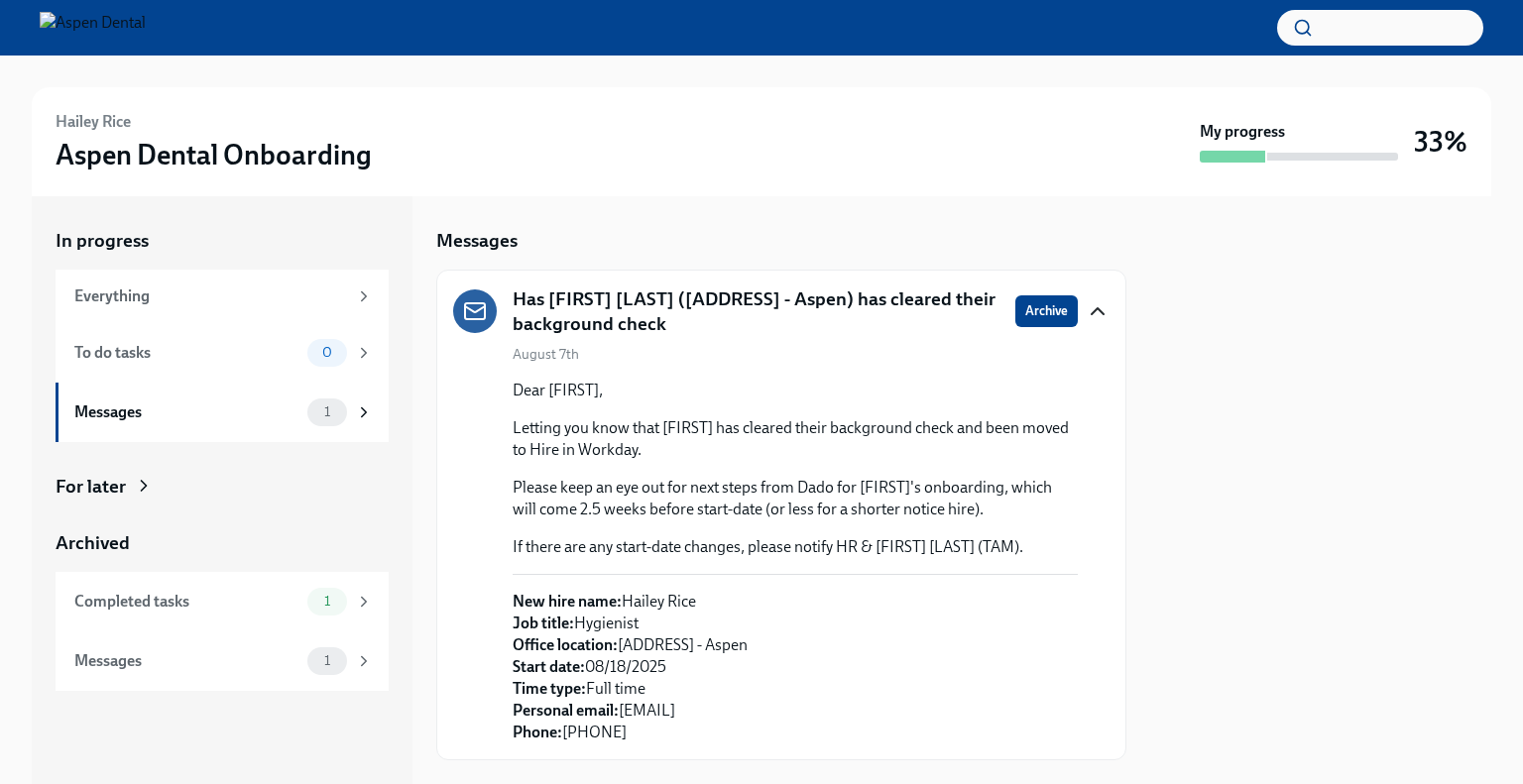 scroll, scrollTop: 39, scrollLeft: 0, axis: vertical 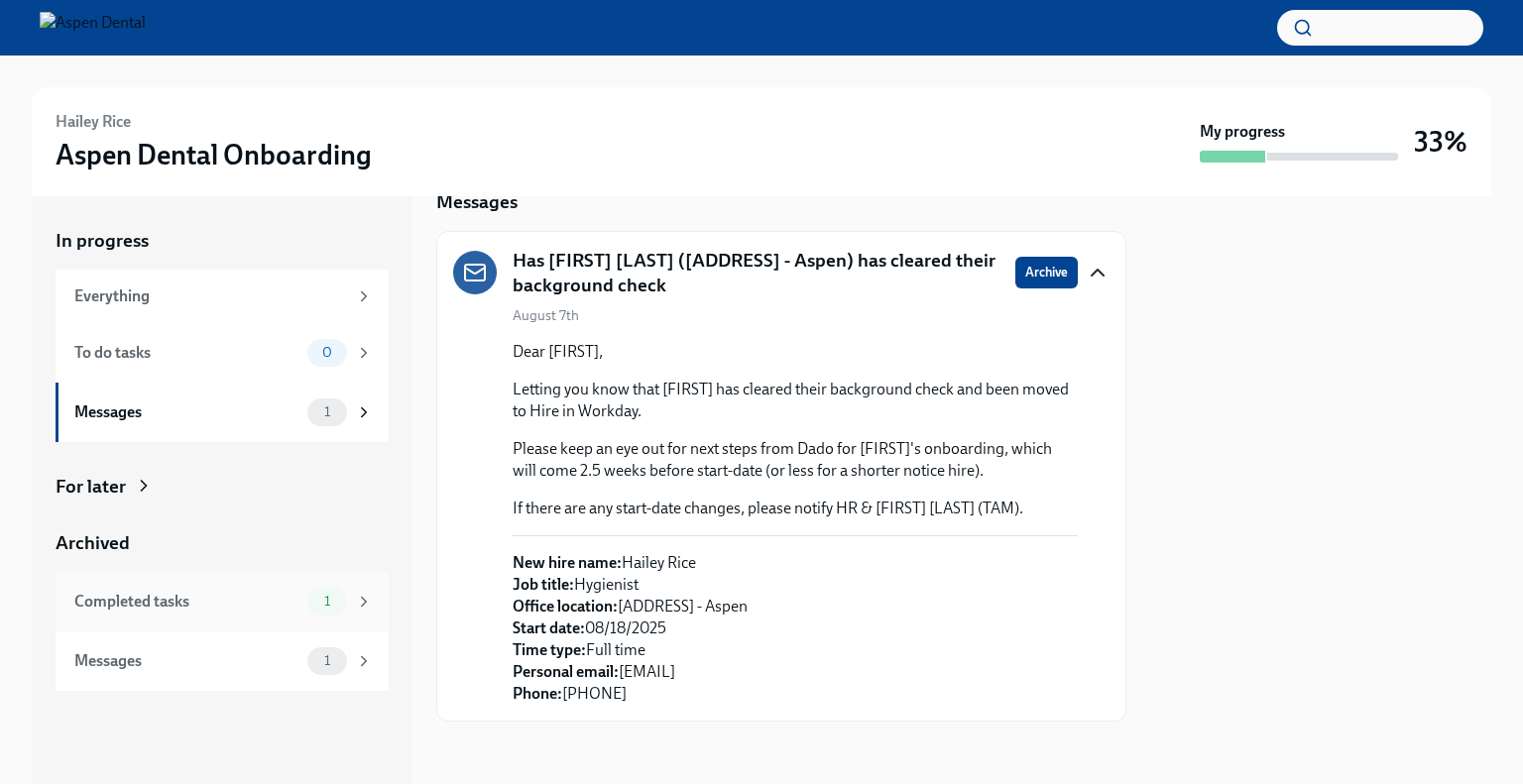 click on "Completed tasks 1" at bounding box center (222, 602) 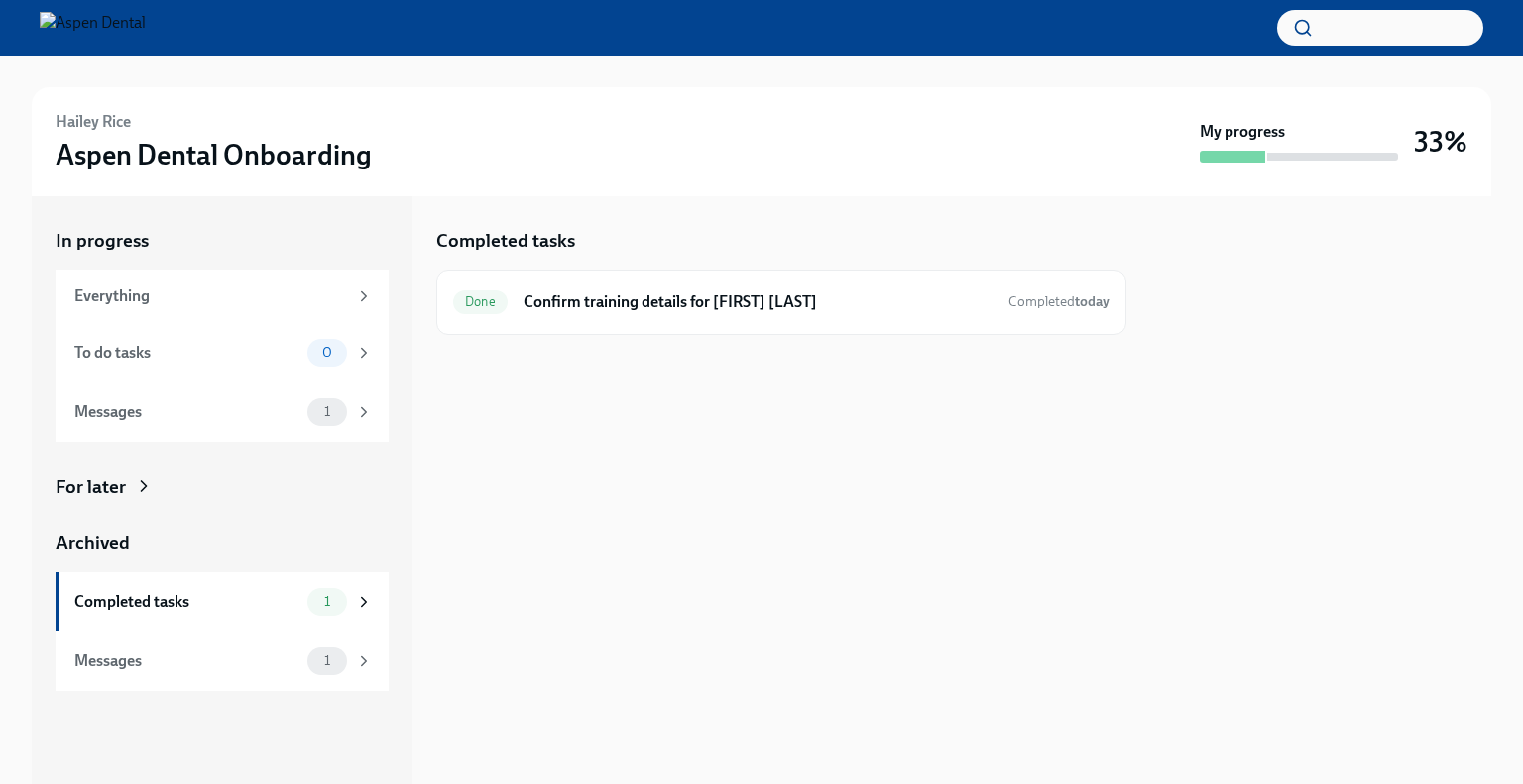 click at bounding box center [1321, 490] 